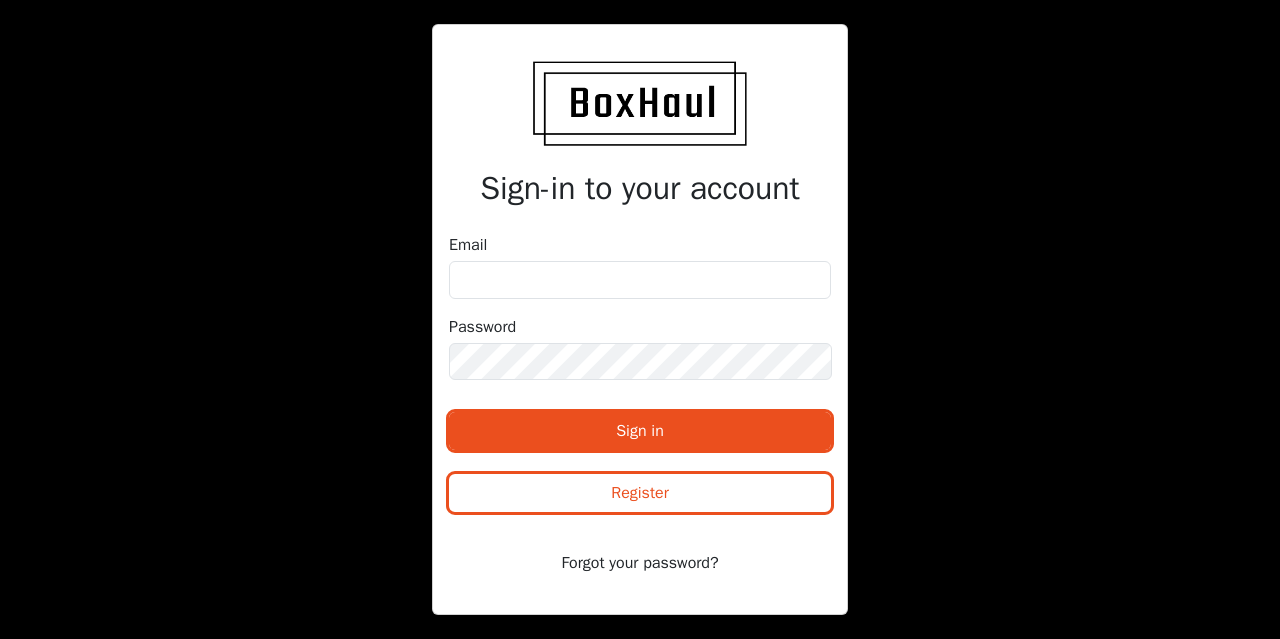 scroll, scrollTop: 0, scrollLeft: 0, axis: both 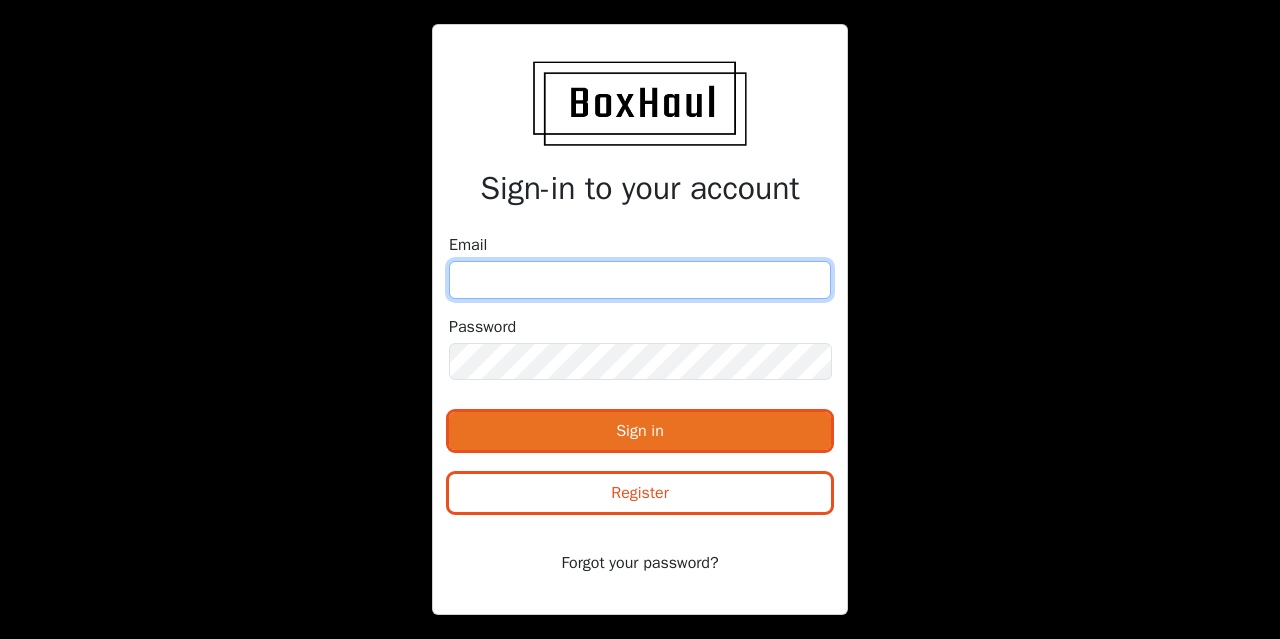 type on "[EMAIL]" 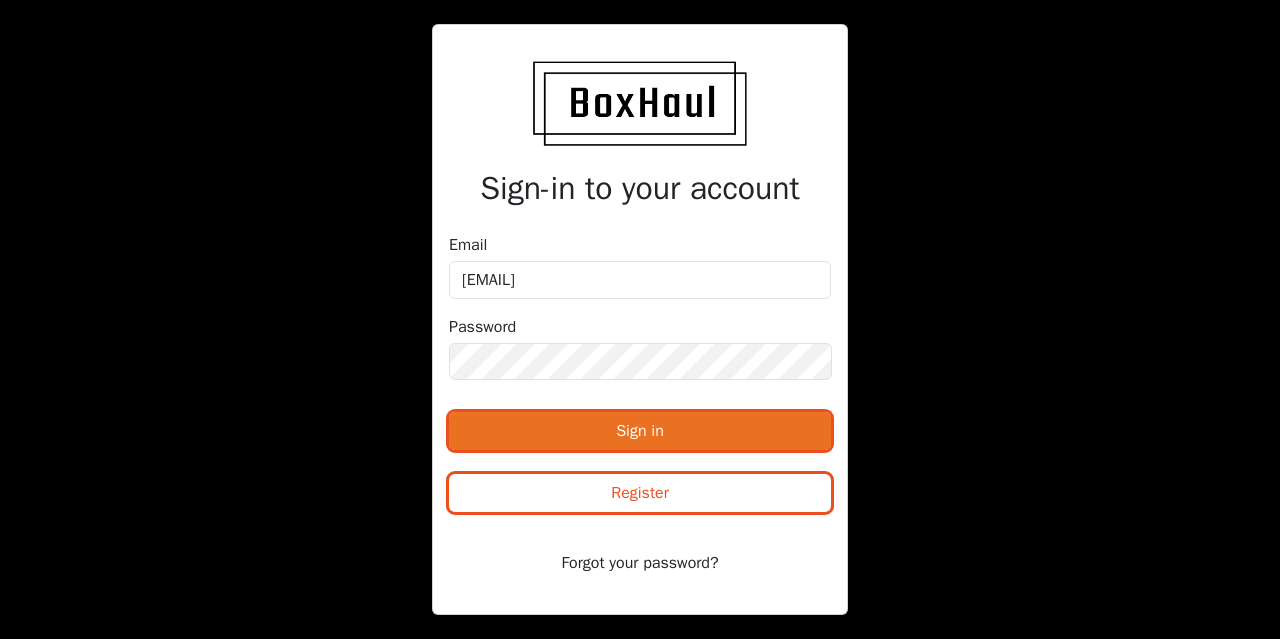 click on "Sign in" at bounding box center (640, 431) 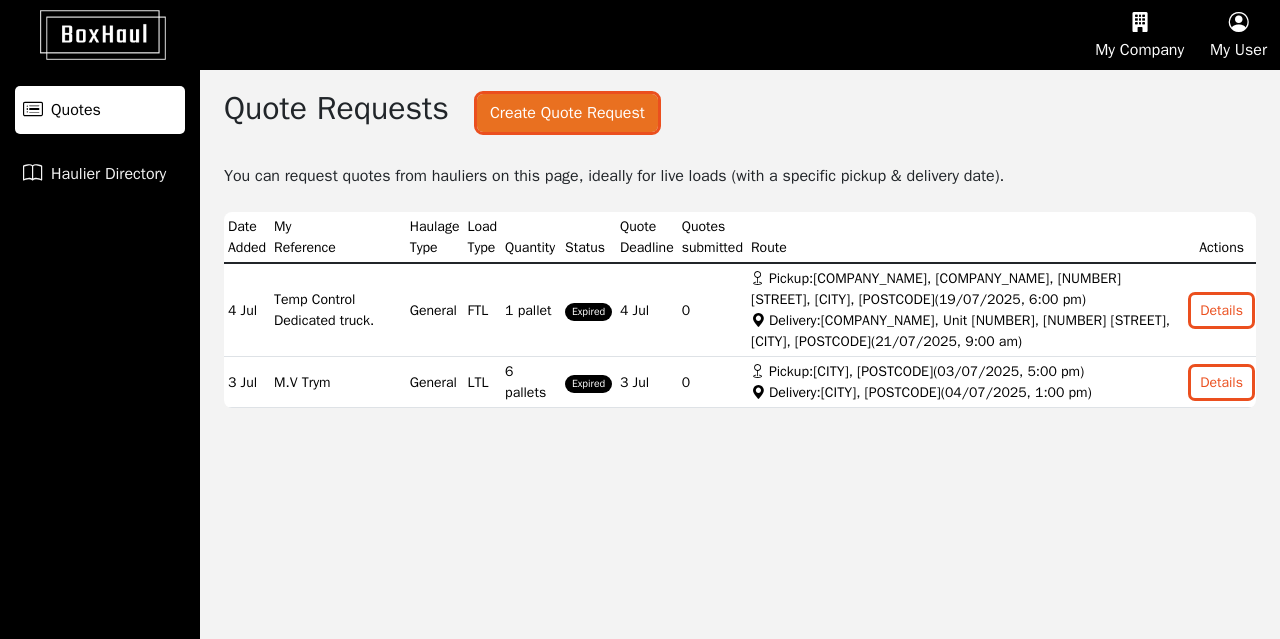 click on "Create Quote Request" at bounding box center (567, 113) 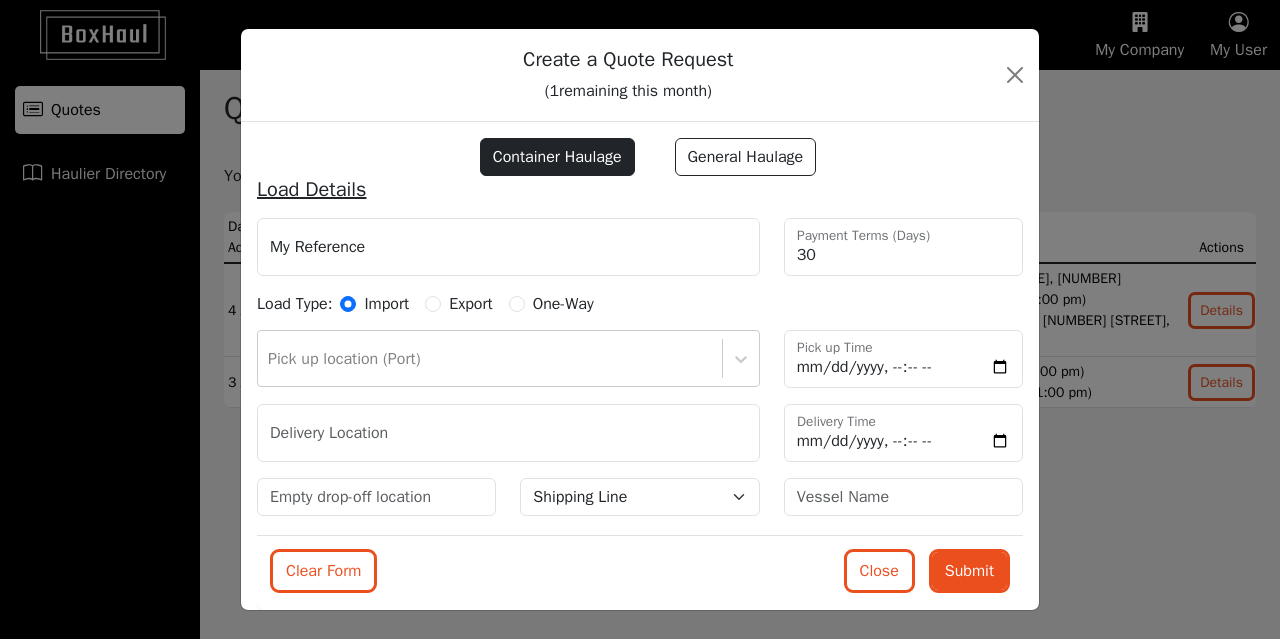 click on "General Haulage" at bounding box center [746, 157] 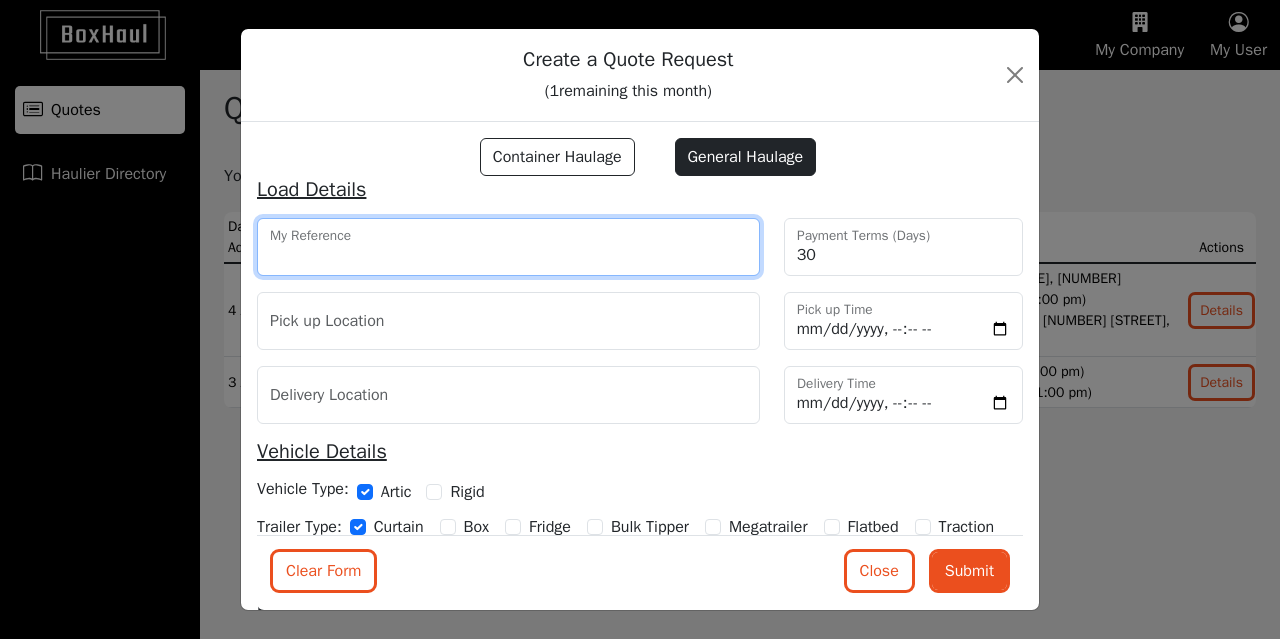 click on "My Reference" at bounding box center [508, 247] 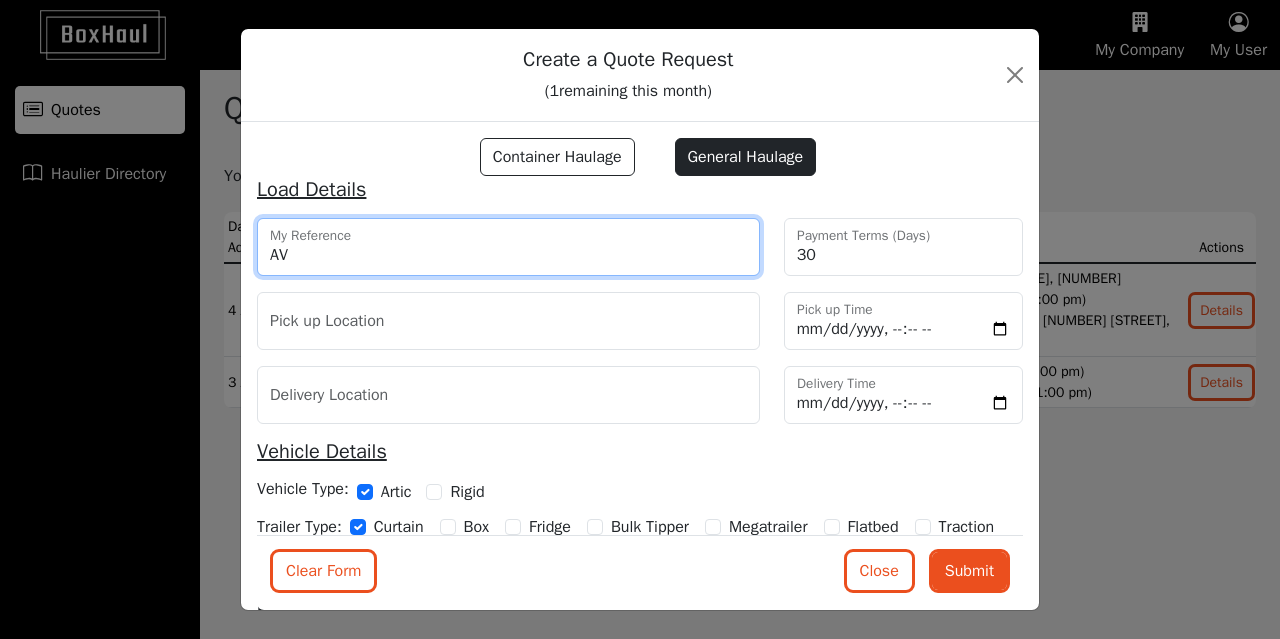type on "AV" 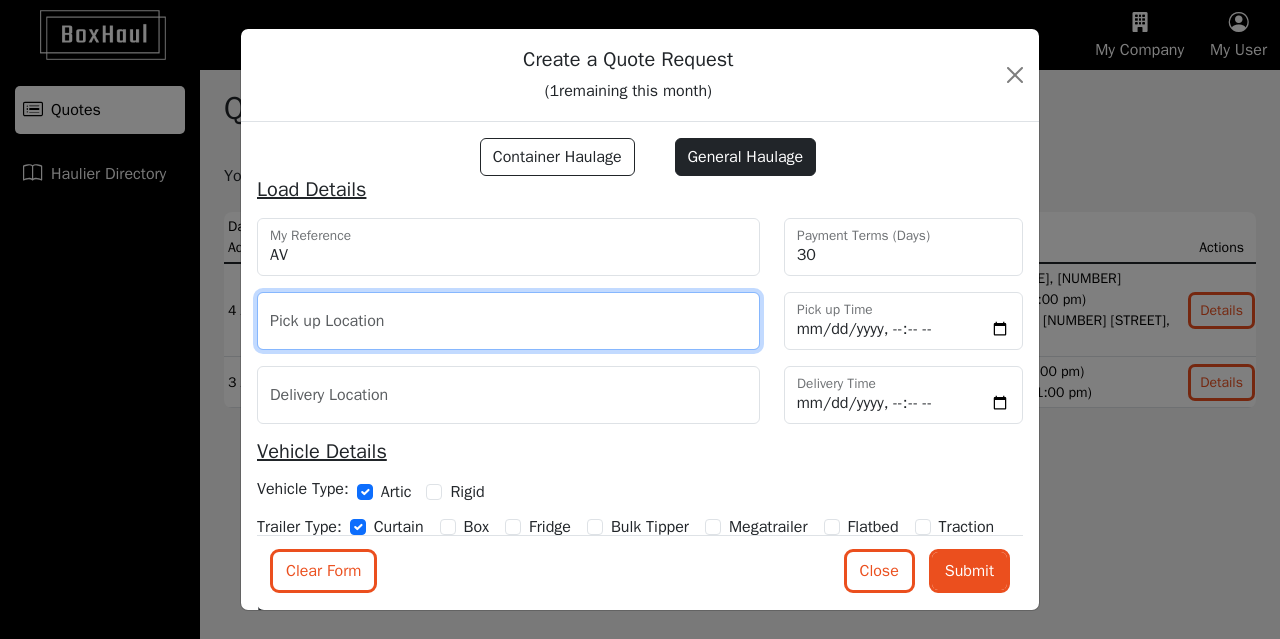 click at bounding box center (508, 321) 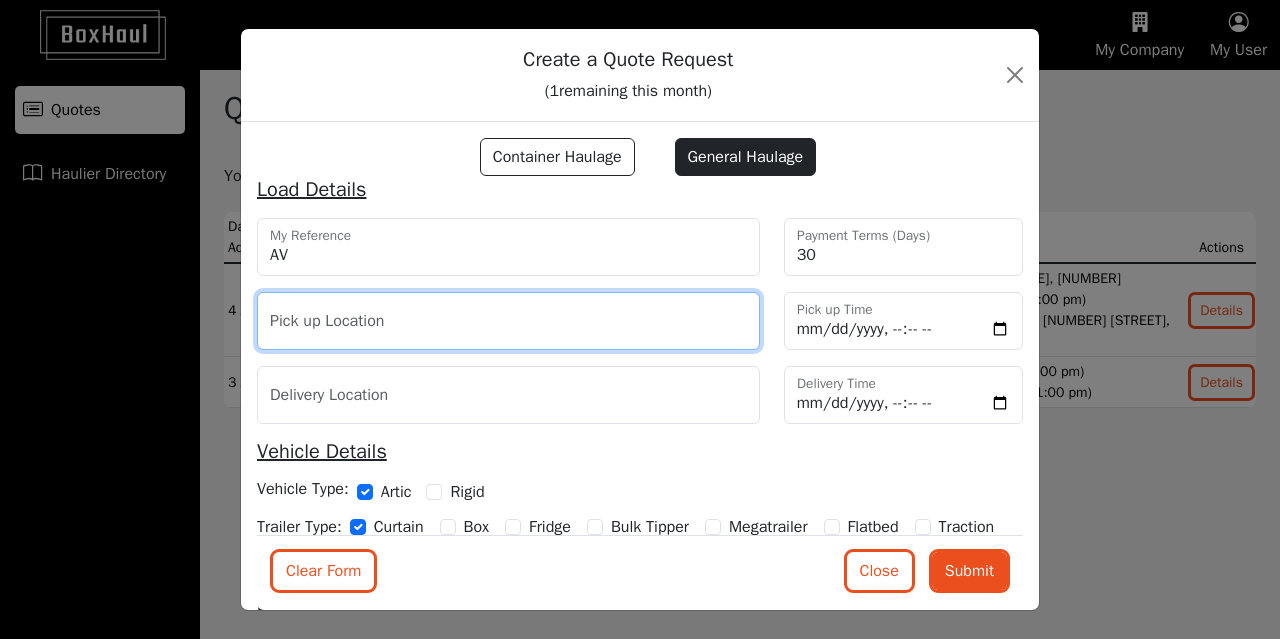 click at bounding box center (508, 321) 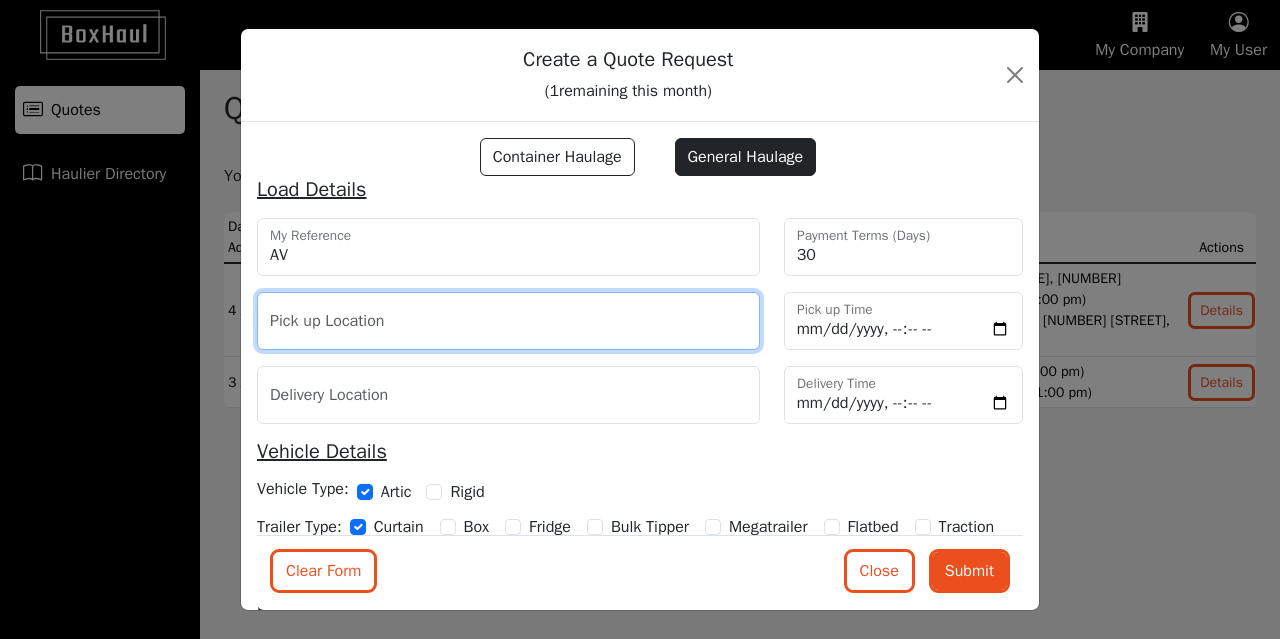 paste on "[COMPANY_NAME], [COMPANY_NAME] South West, [NUMBER] [STREET], [CITY], [STATE], [POSTCODE]" 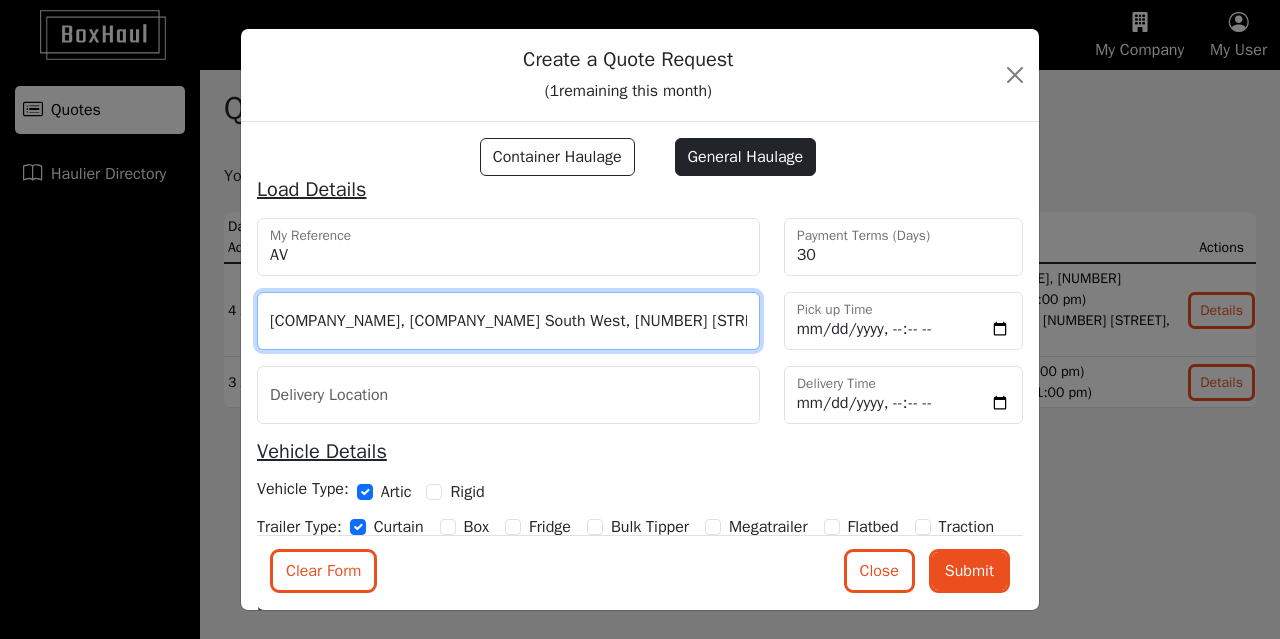 scroll, scrollTop: 0, scrollLeft: 169, axis: horizontal 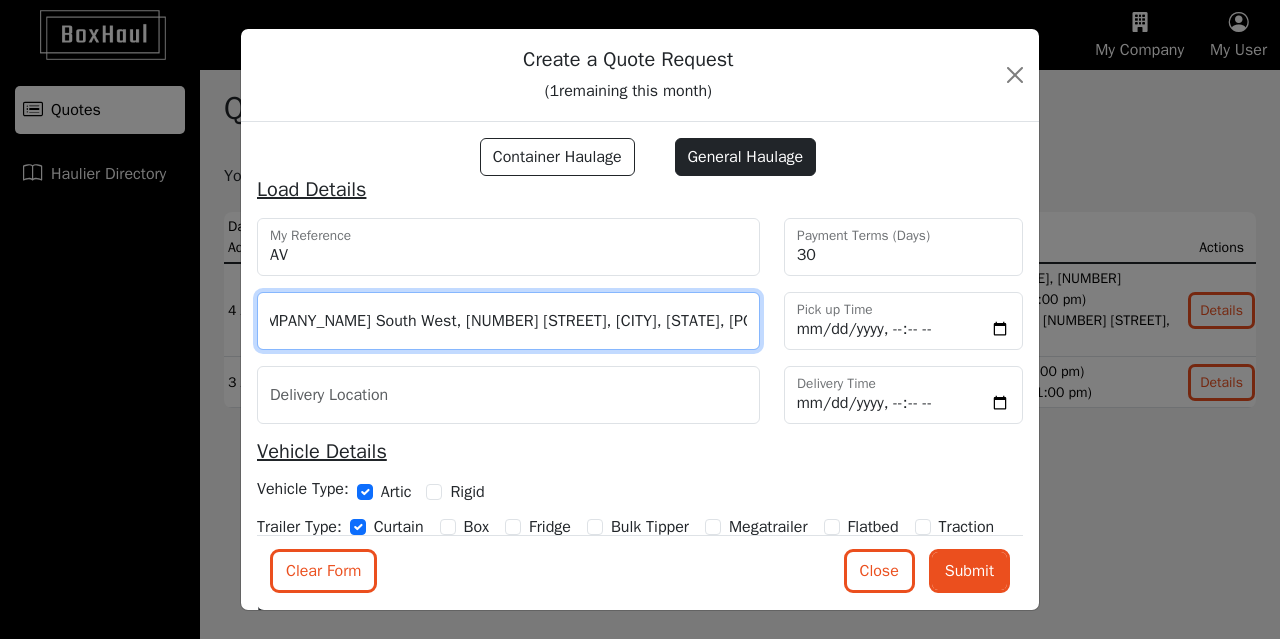 type on "[COMPANY_NAME], [COMPANY_NAME] South West, [NUMBER] [STREET], [CITY], [STATE], [POSTCODE]" 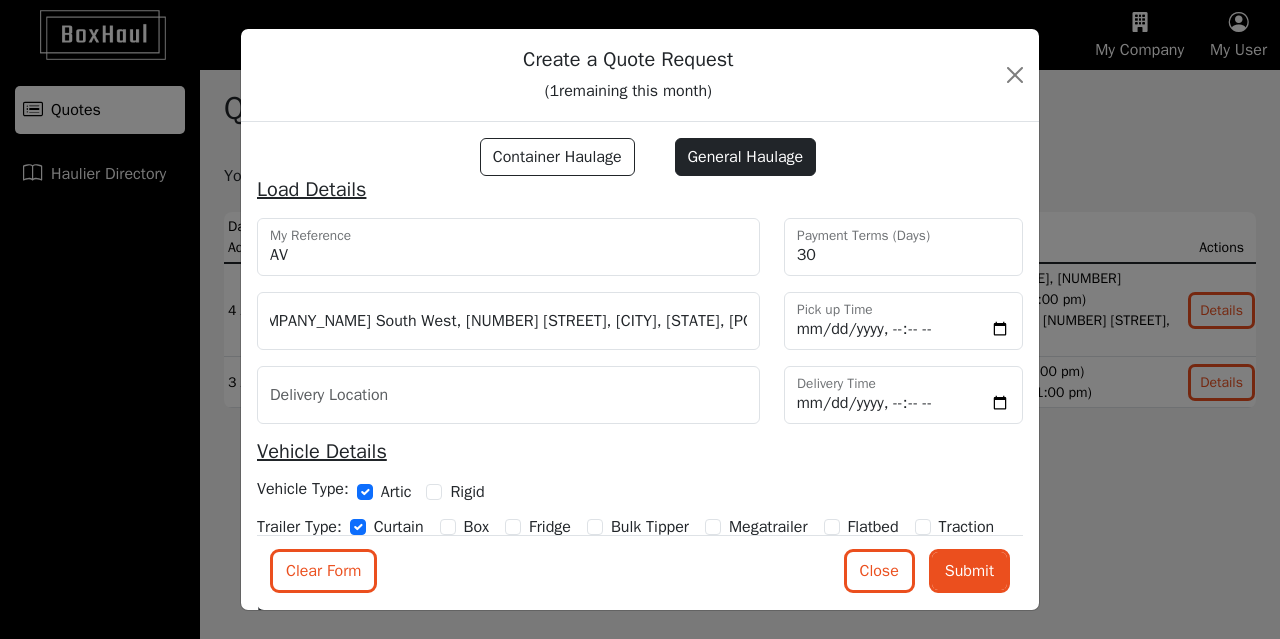 scroll, scrollTop: 0, scrollLeft: 0, axis: both 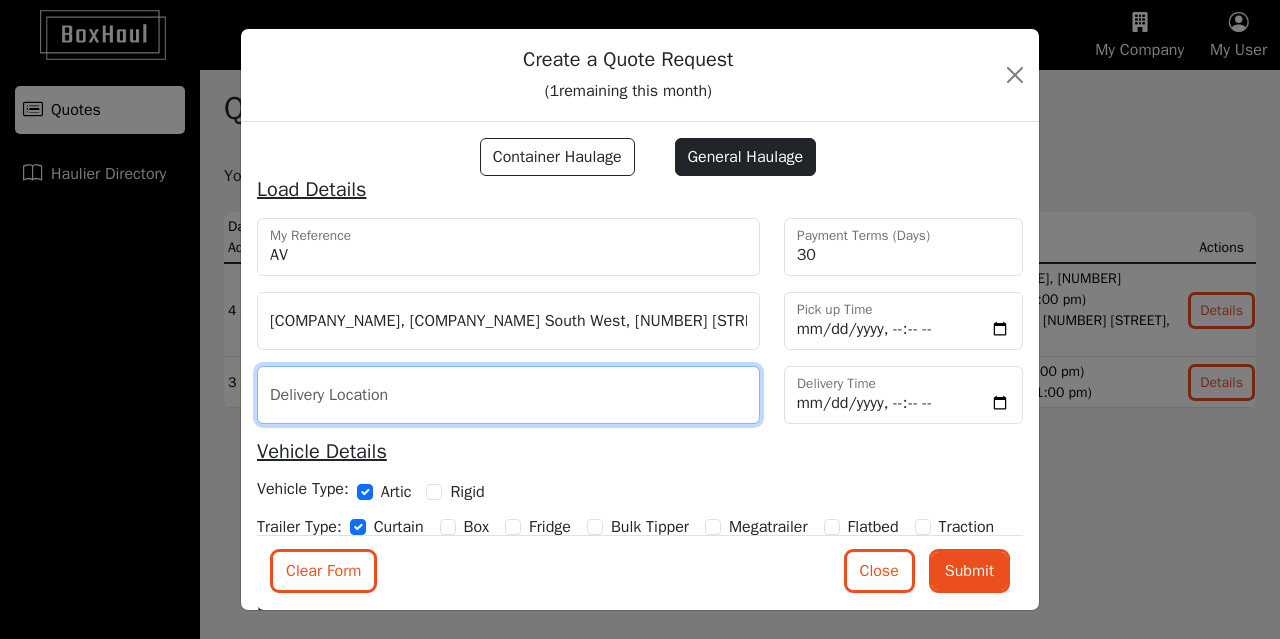 click at bounding box center (508, 395) 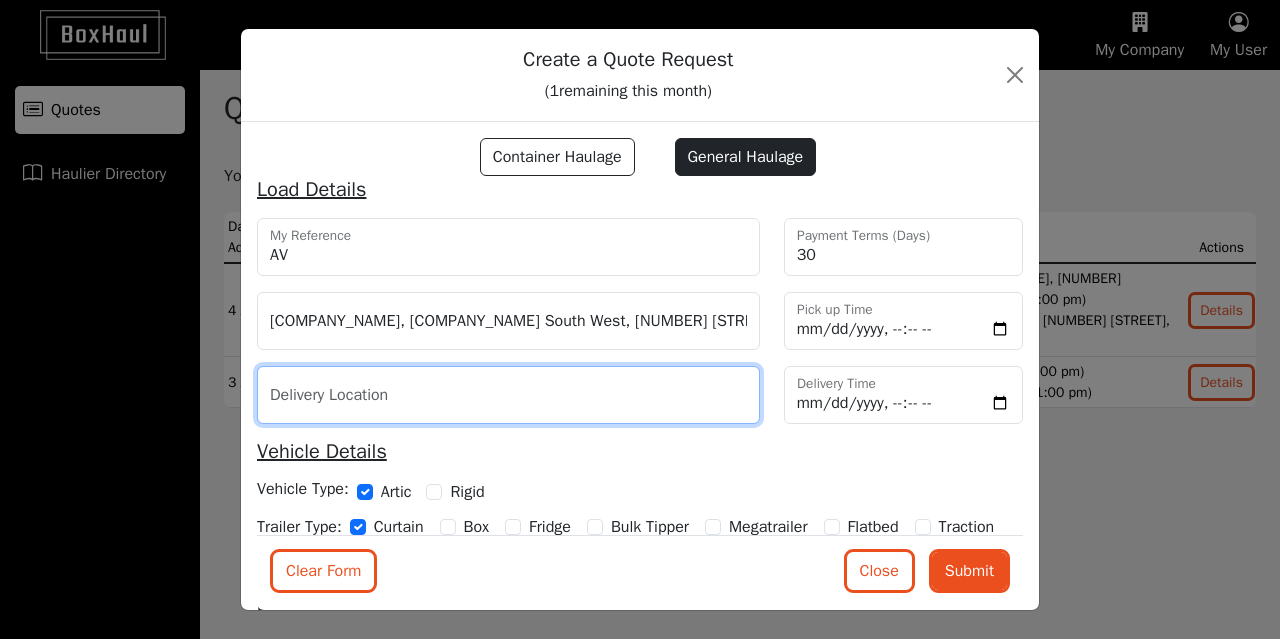 paste on "T-Berth, Royal Edward Dock Avonmouth Docks Bristol BS11 9BW" 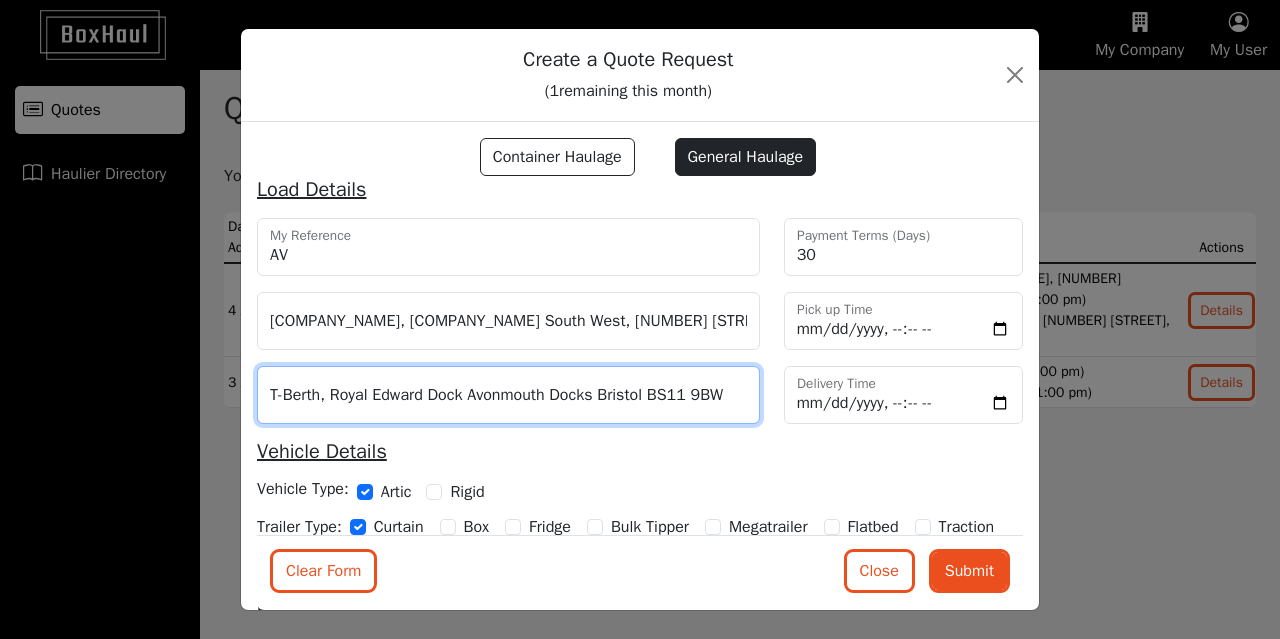 type on "T-Berth, Royal Edward Dock Avonmouth Docks Bristol BS11 9BW" 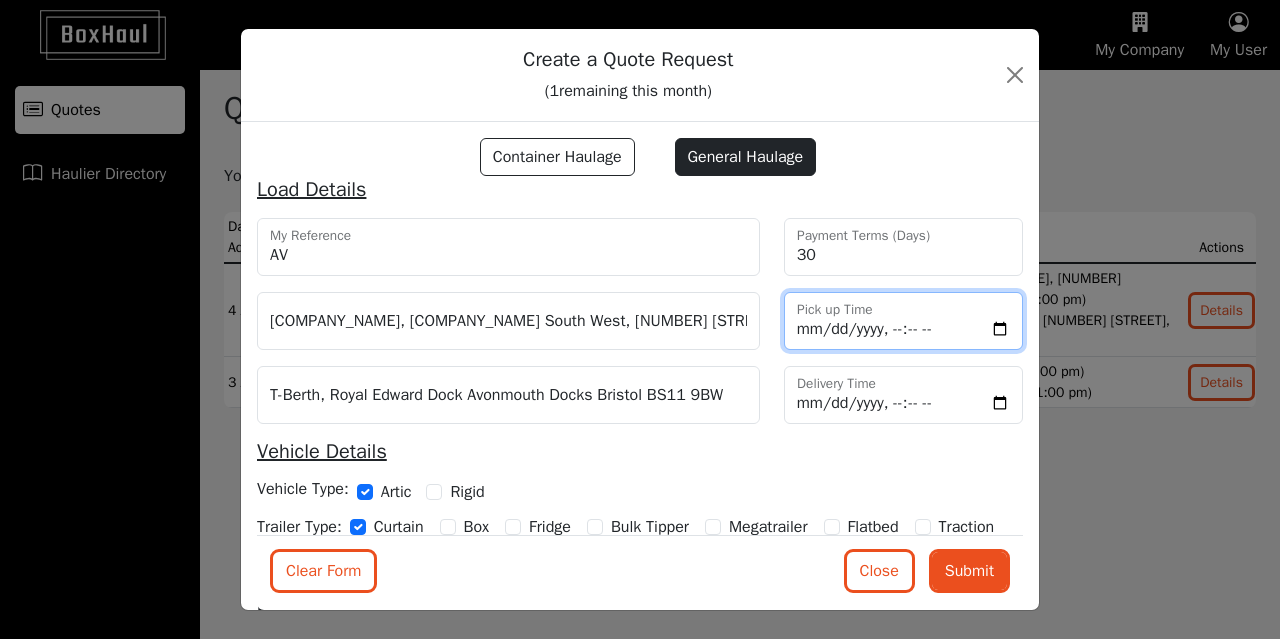 click at bounding box center [903, 321] 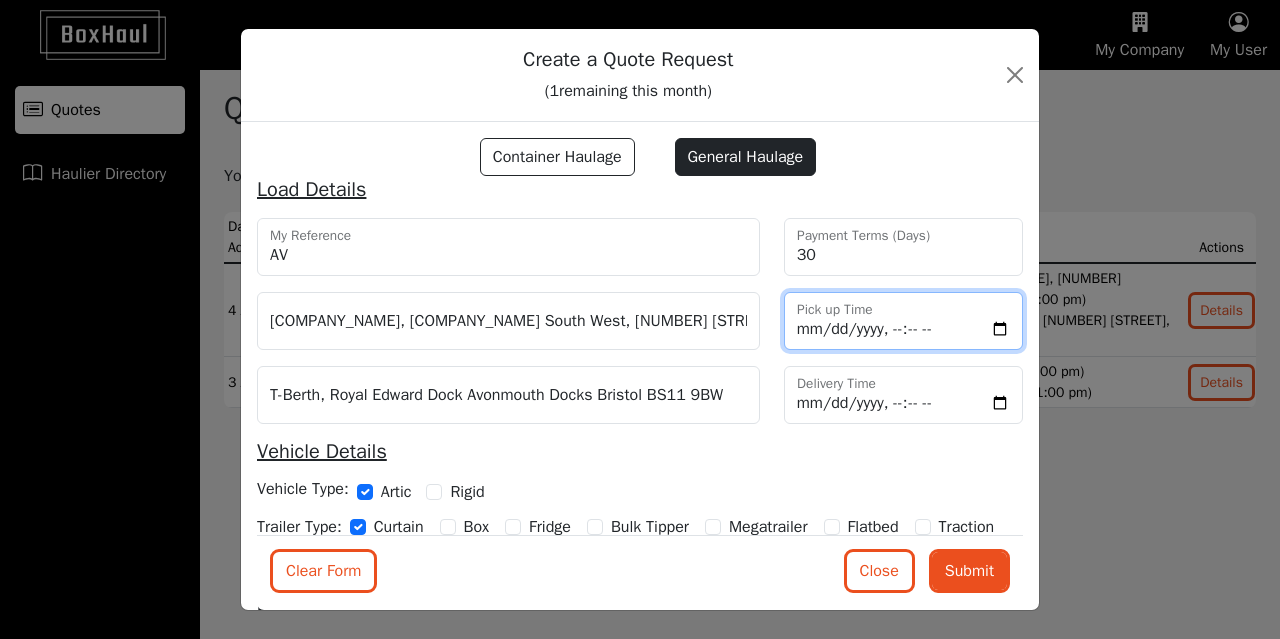 click at bounding box center (903, 321) 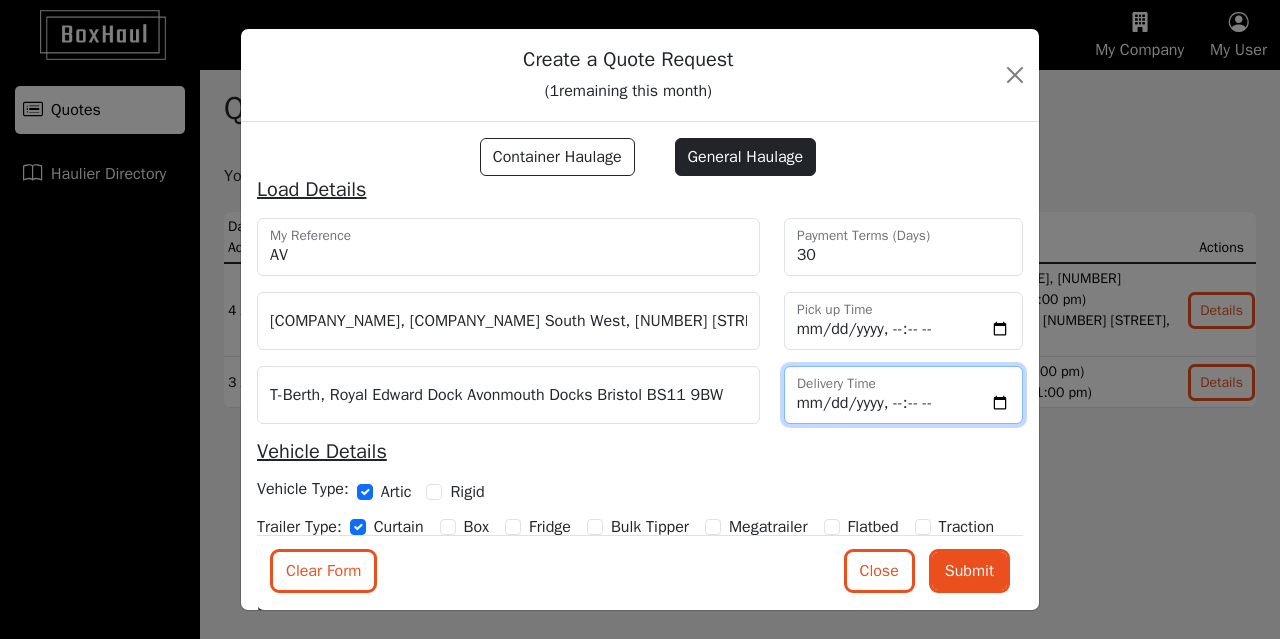 click at bounding box center (903, 395) 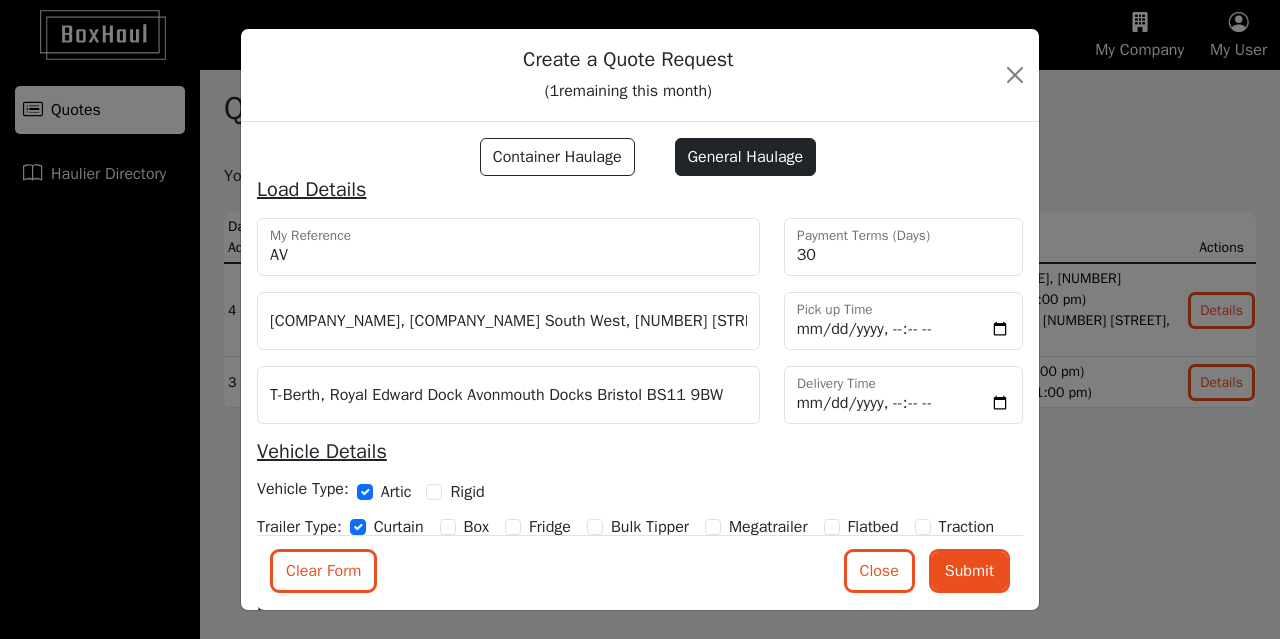 click on "Vehicle Details" at bounding box center [640, 190] 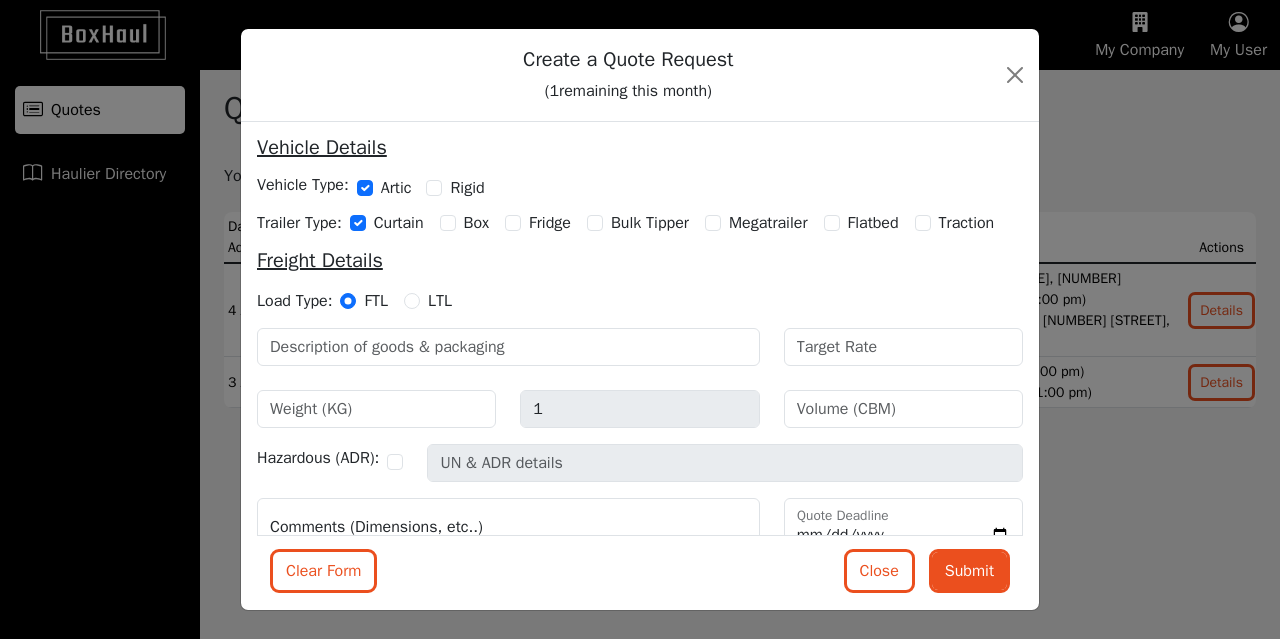 scroll, scrollTop: 325, scrollLeft: 0, axis: vertical 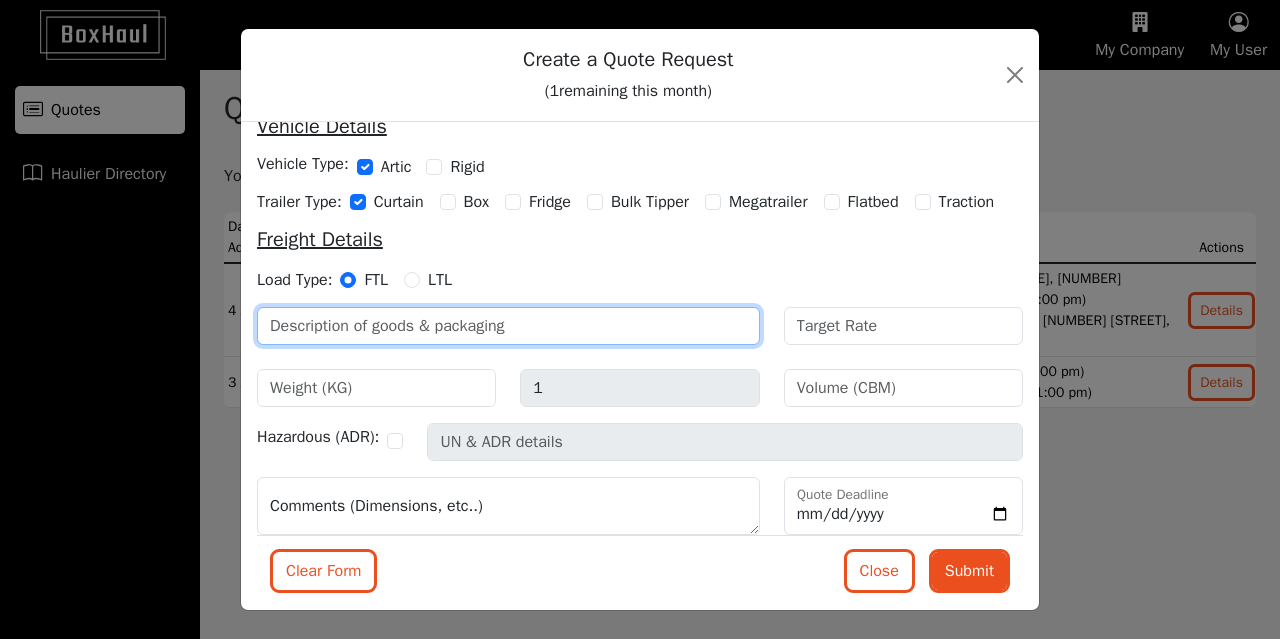 click at bounding box center [508, 326] 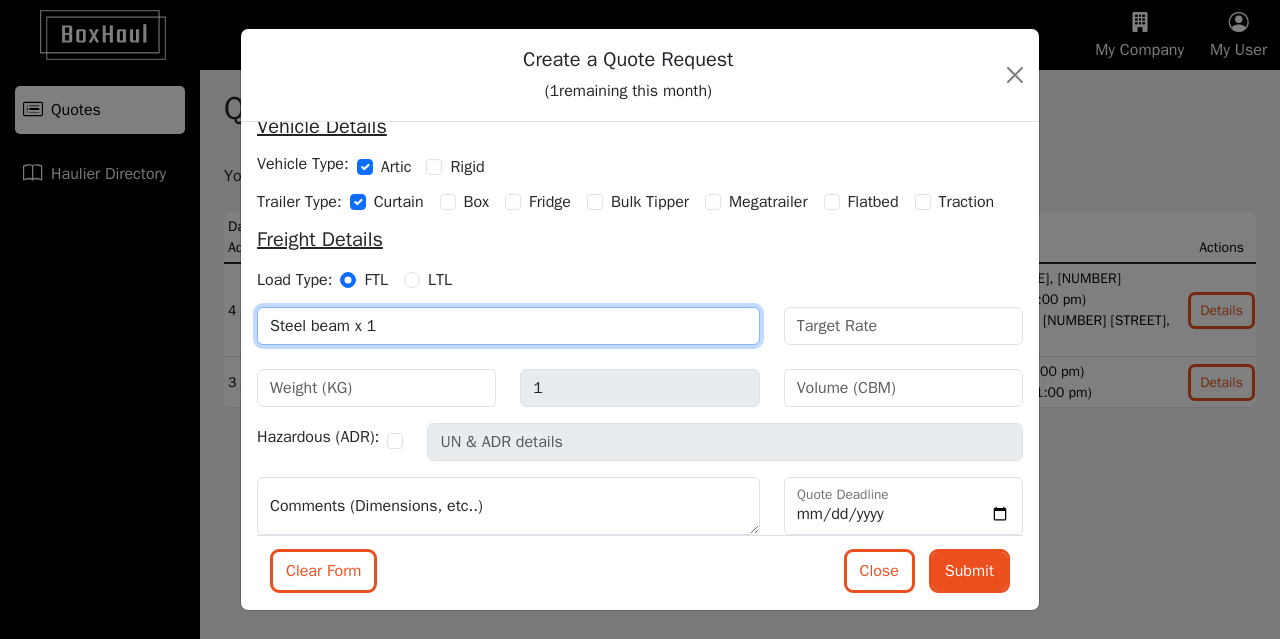type on "Steel beam x 1" 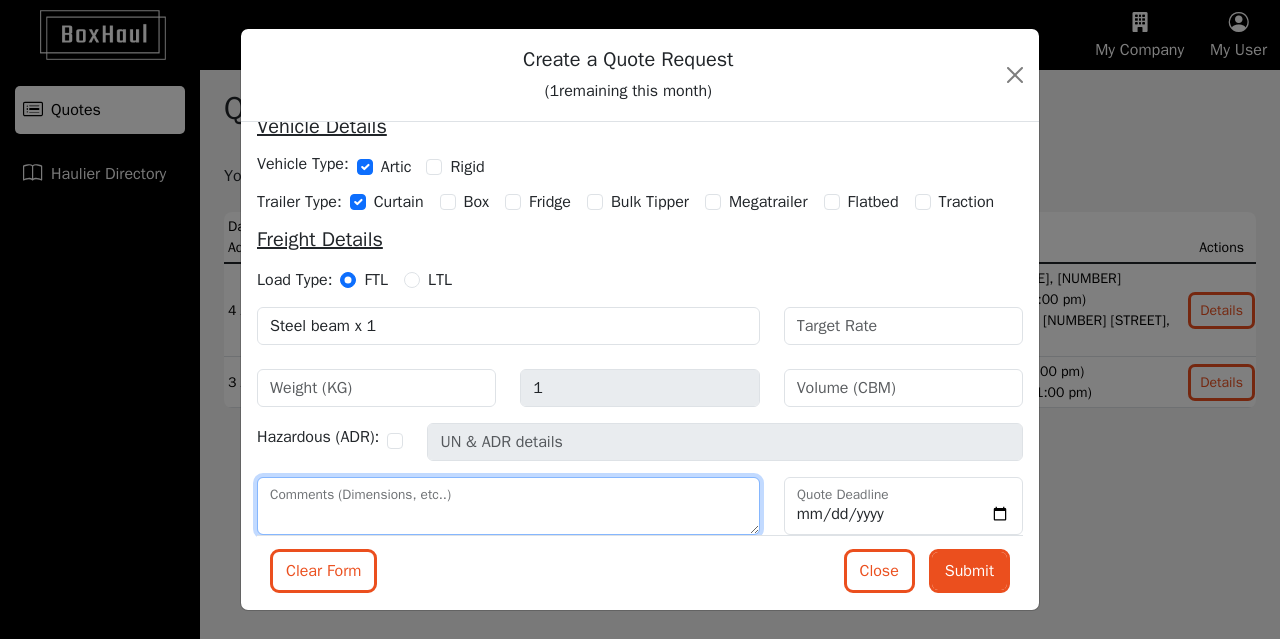 click on "Comments (Dimensions, etc..)" at bounding box center [508, 506] 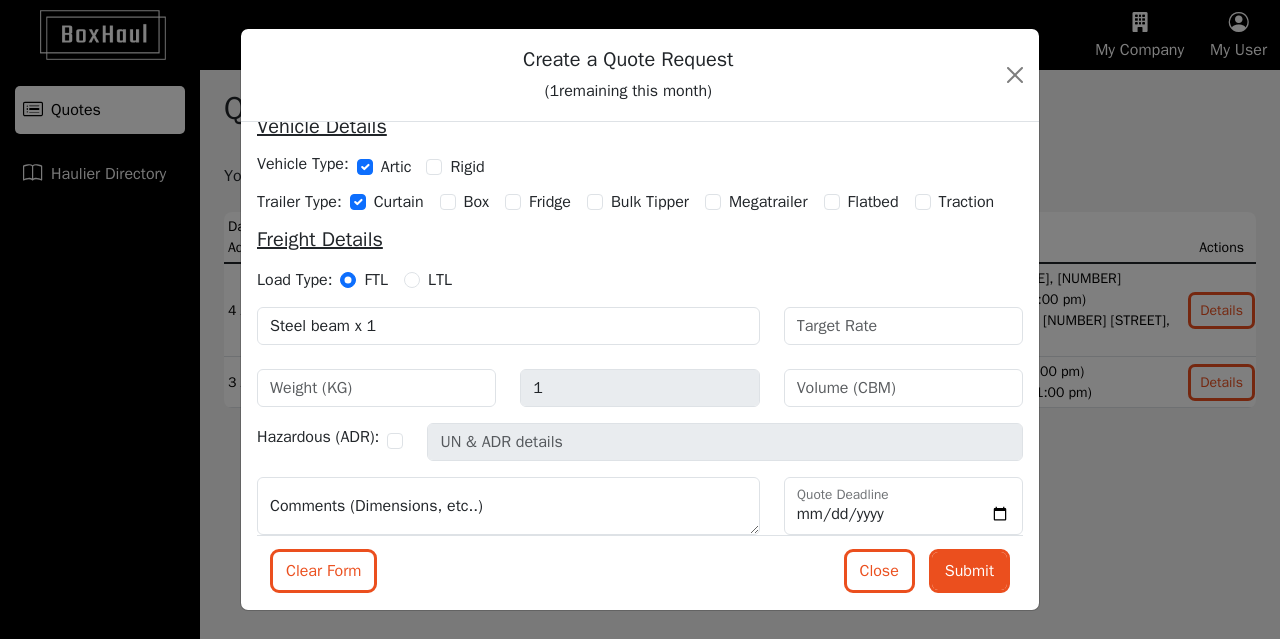 scroll, scrollTop: 368, scrollLeft: 0, axis: vertical 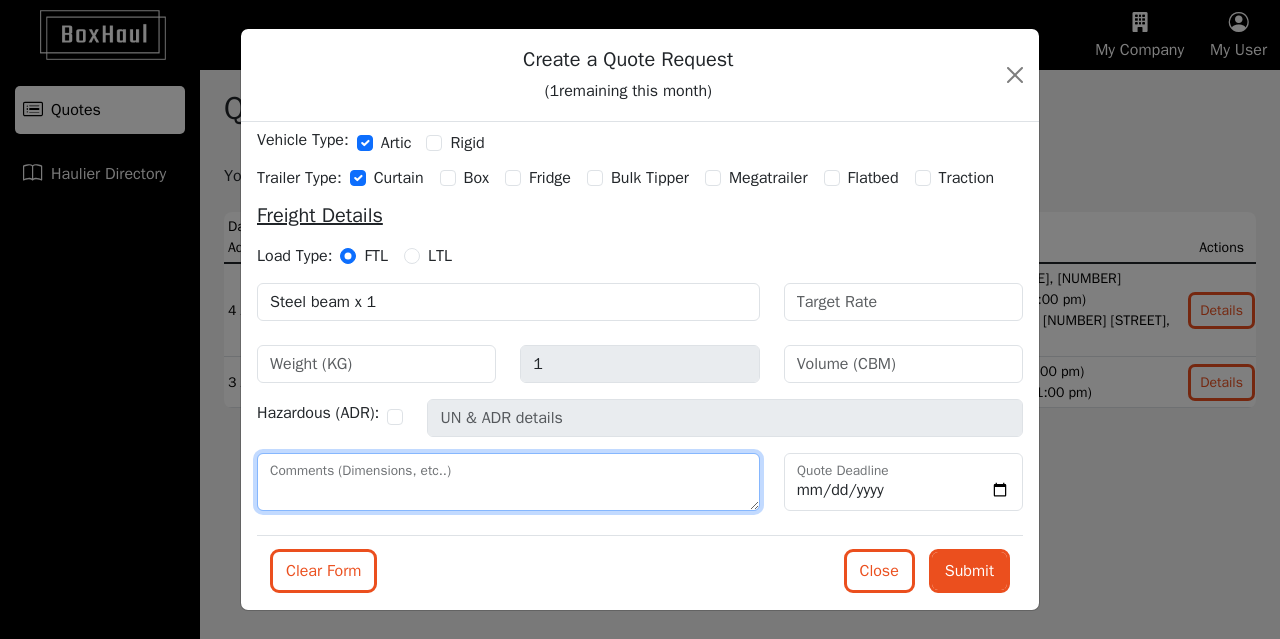 click on "Comments (Dimensions, etc..)" at bounding box center (508, 482) 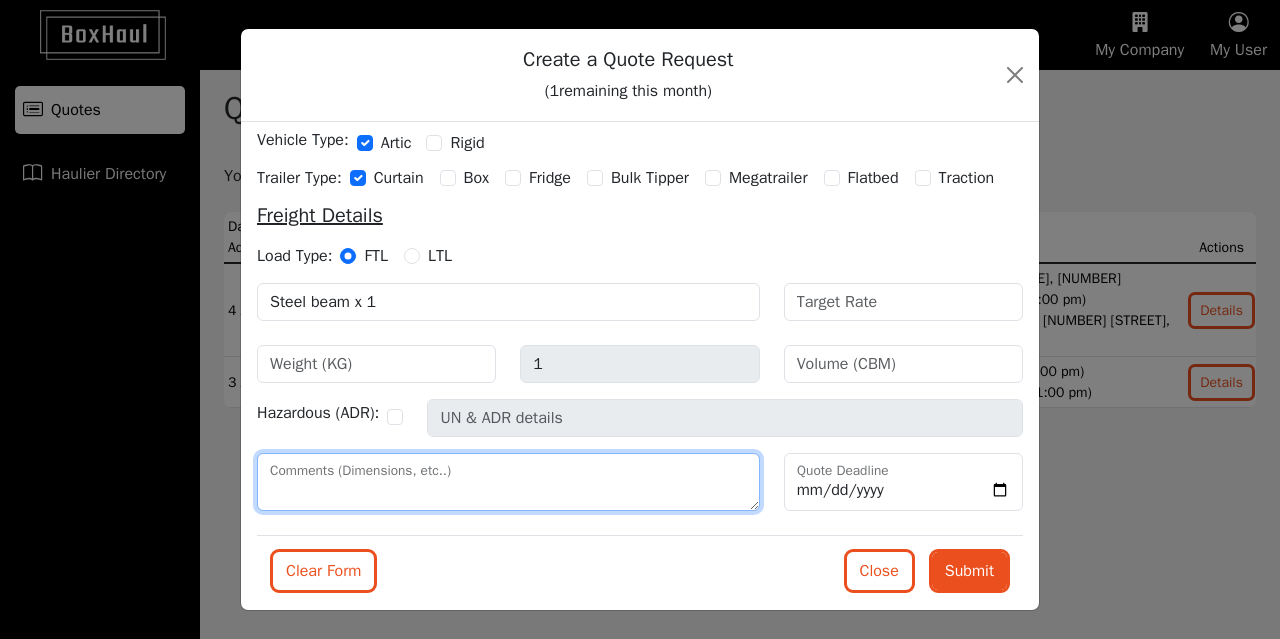 paste on "Steel is 1 item 152mm x 153mm x 37kg and is a 7m length total weight 260 kg" 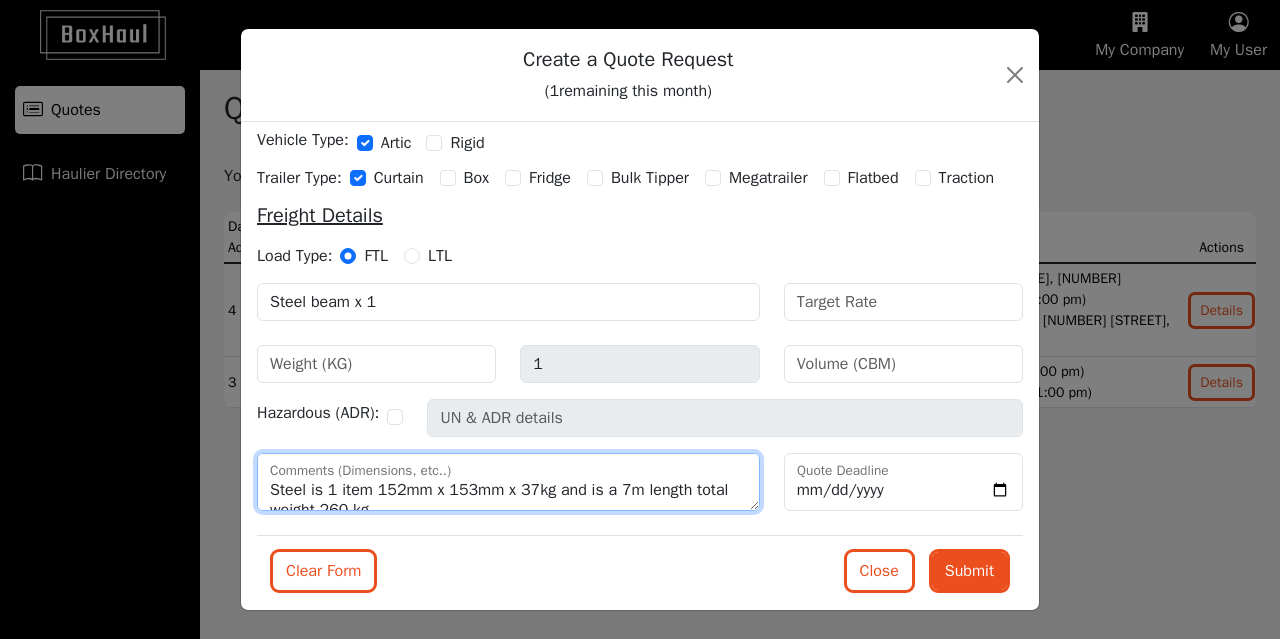 scroll, scrollTop: 10, scrollLeft: 0, axis: vertical 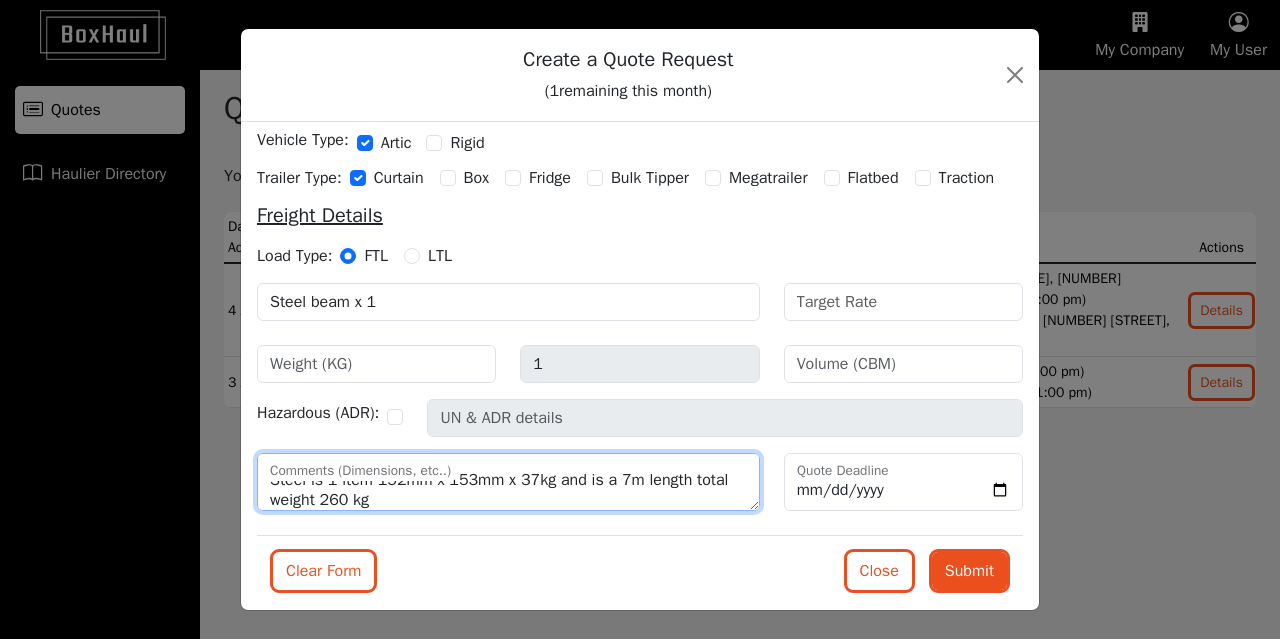type on "Steel is 1 item 152mm x 153mm x 37kg and is a 7m length total weight 260 kg" 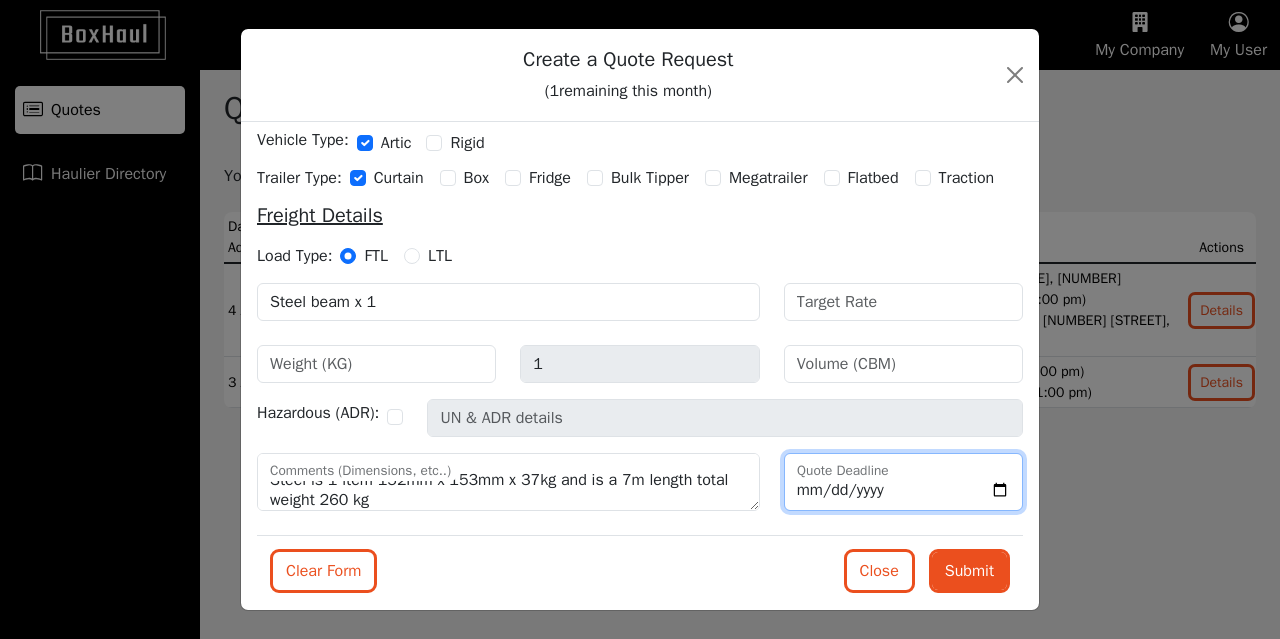 click on "Quote Deadline" at bounding box center (903, 482) 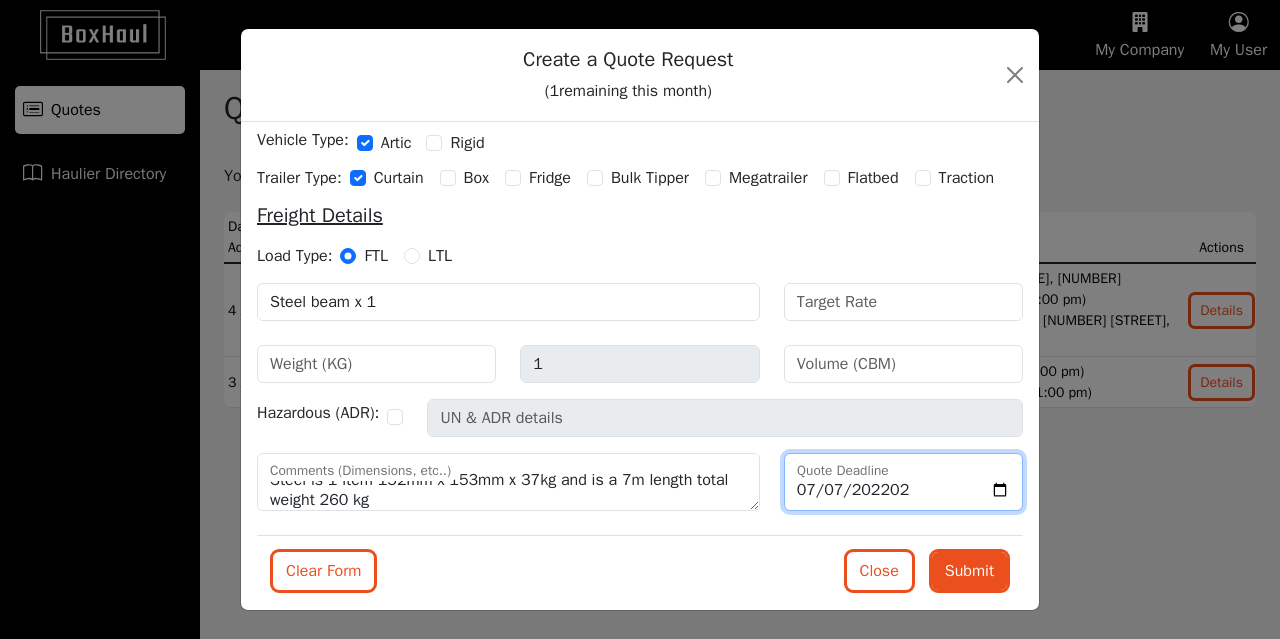 type on "22025-07-07" 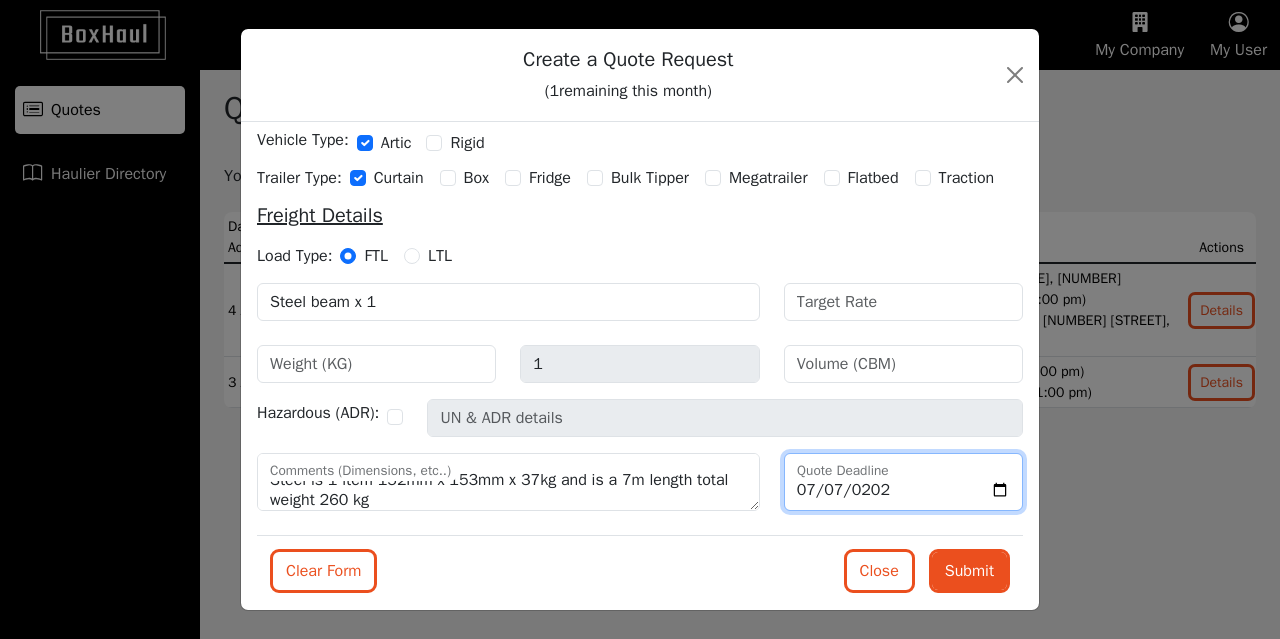 type on "2025-07-07" 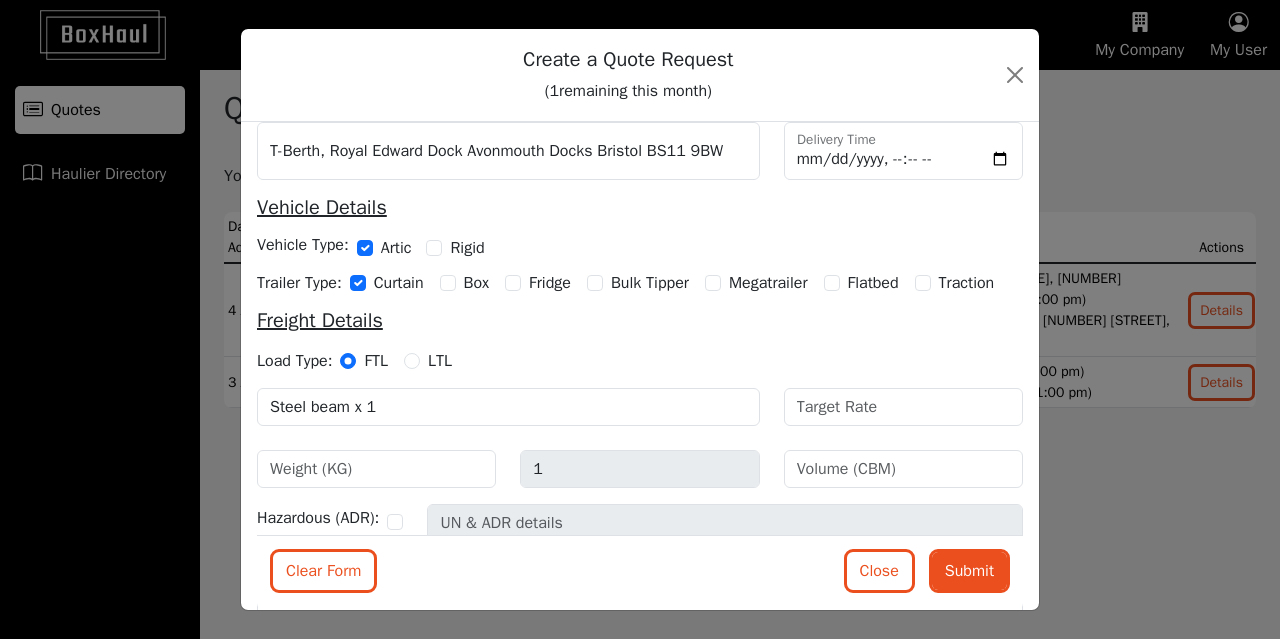 scroll, scrollTop: 232, scrollLeft: 0, axis: vertical 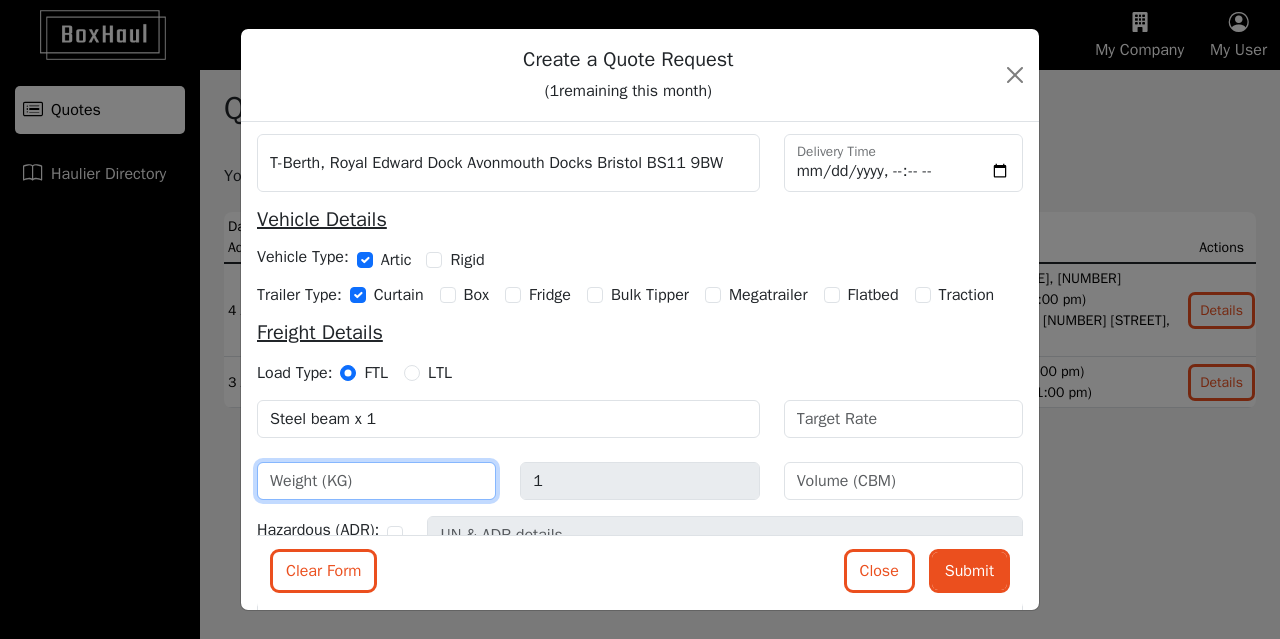 click at bounding box center [376, 481] 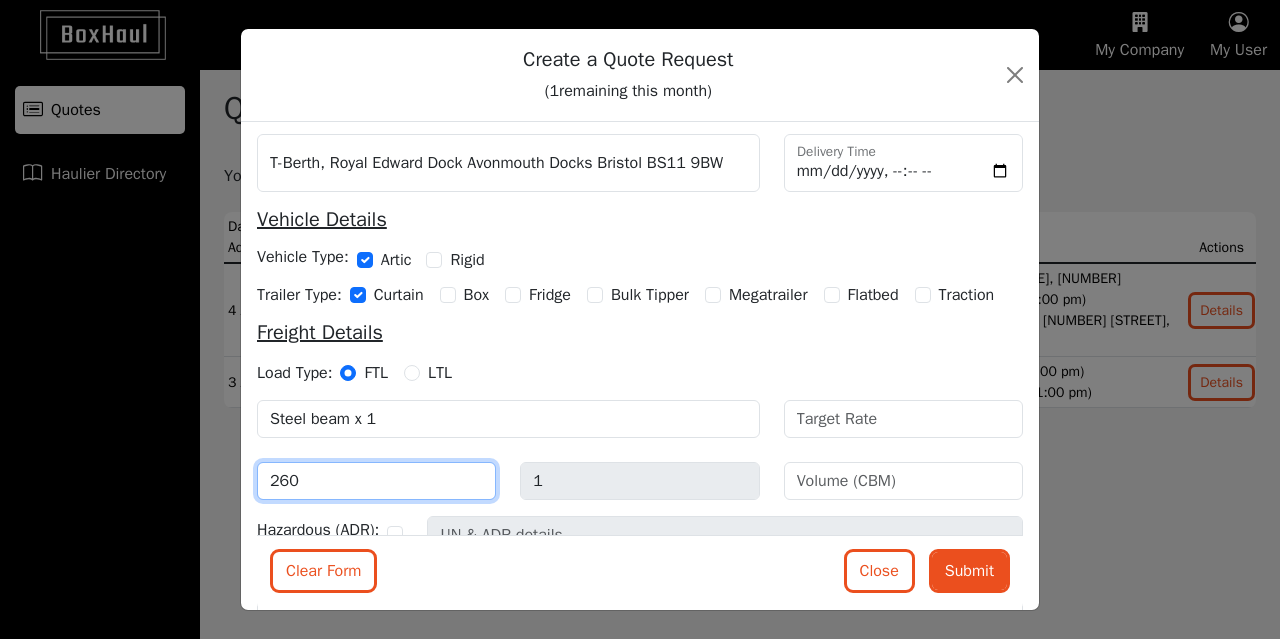 type on "260" 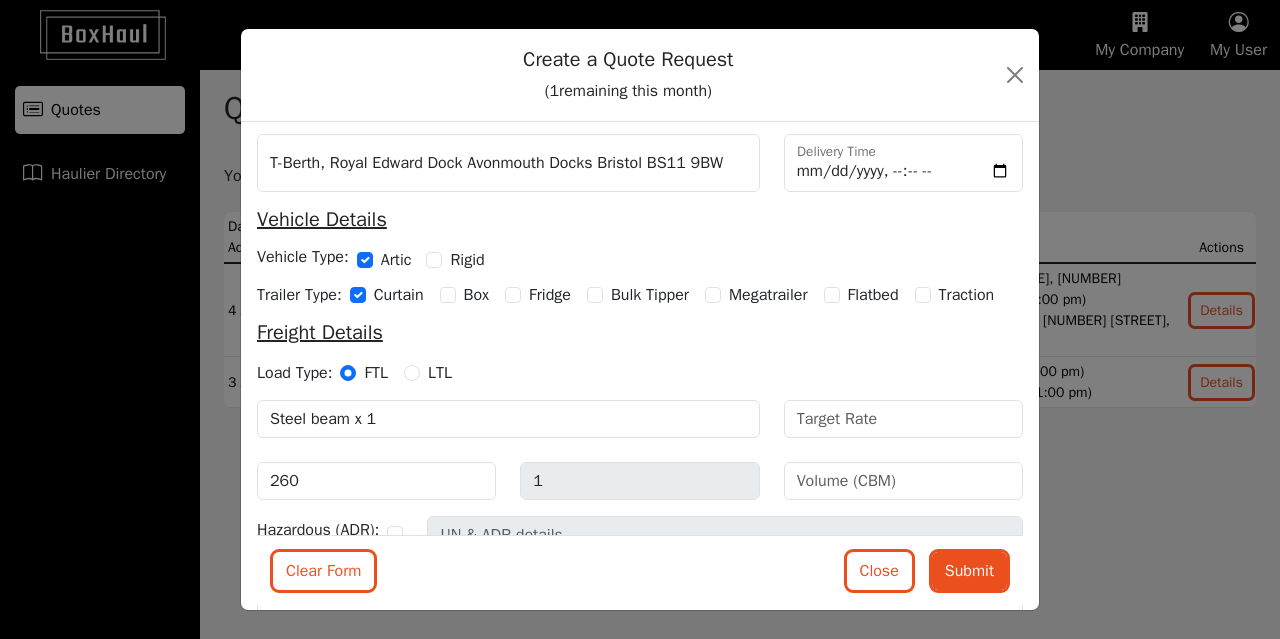 click on "Create a Quote Request ( 1  remaining this month) Container Haulage General Haulage Load Details AV My Reference 30 Payment Terms (Days) [COMPANY_NAME], [COMPANY_NAME] South West, [NUMBER] [STREET], [CITY], [STATE], [POSTCODE] Pick up Time T-Berth, Royal Edward Dock Avonmouth Docks Bristol BS11 9BW Delivery Time Vehicle Details Vehicle Type: Artic Rigid Trailer Type: Curtain Box Fridge Bulk Tipper Megatrailer Flatbed Traction Freight Details Load Type: FTL LTL Steel beam x 1 260 1 Hazardous (ADR): Steel is 1 item 152mm x 153mm x 37kg and is a 7m length total weight 260 kg Comments (Dimensions, etc..) 2025-07-07 Quote Deadline Clear Form Close Submit" at bounding box center (640, 319) 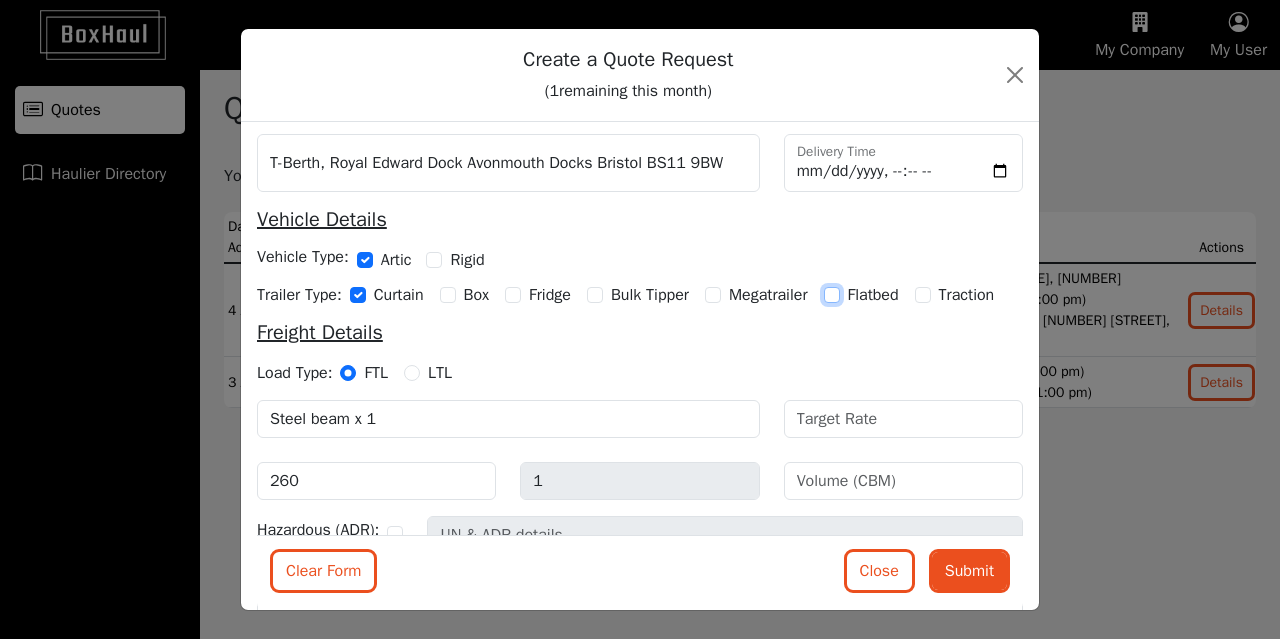 click on "Flatbed" at bounding box center (832, 295) 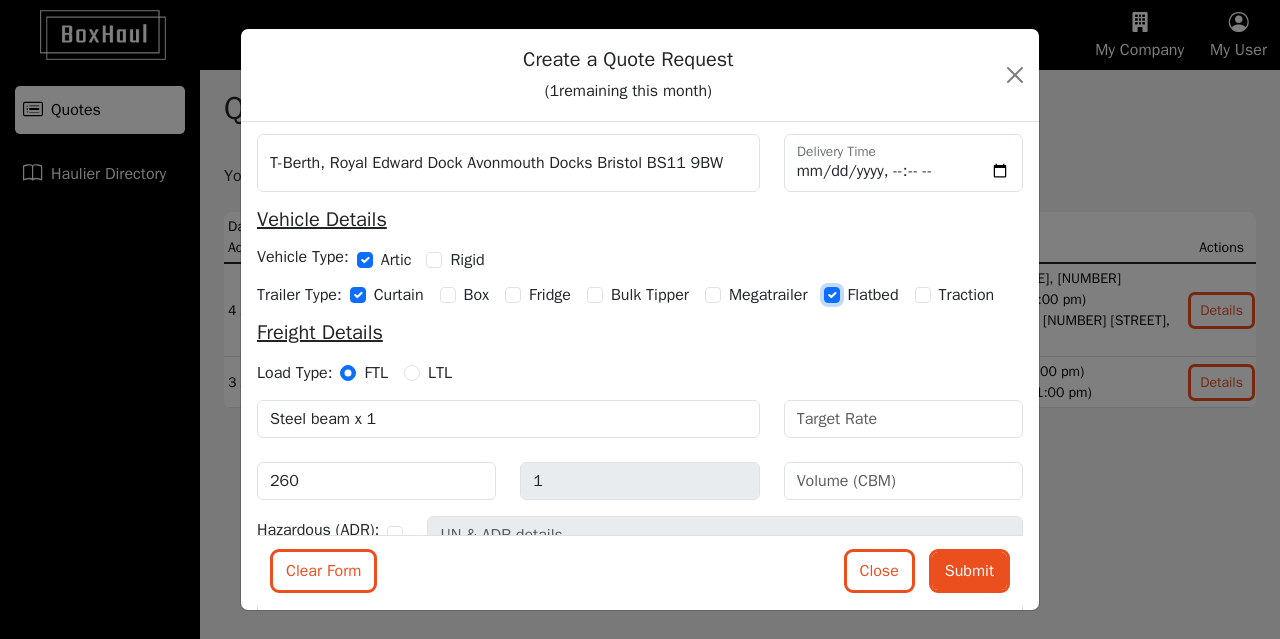 checkbox on "true" 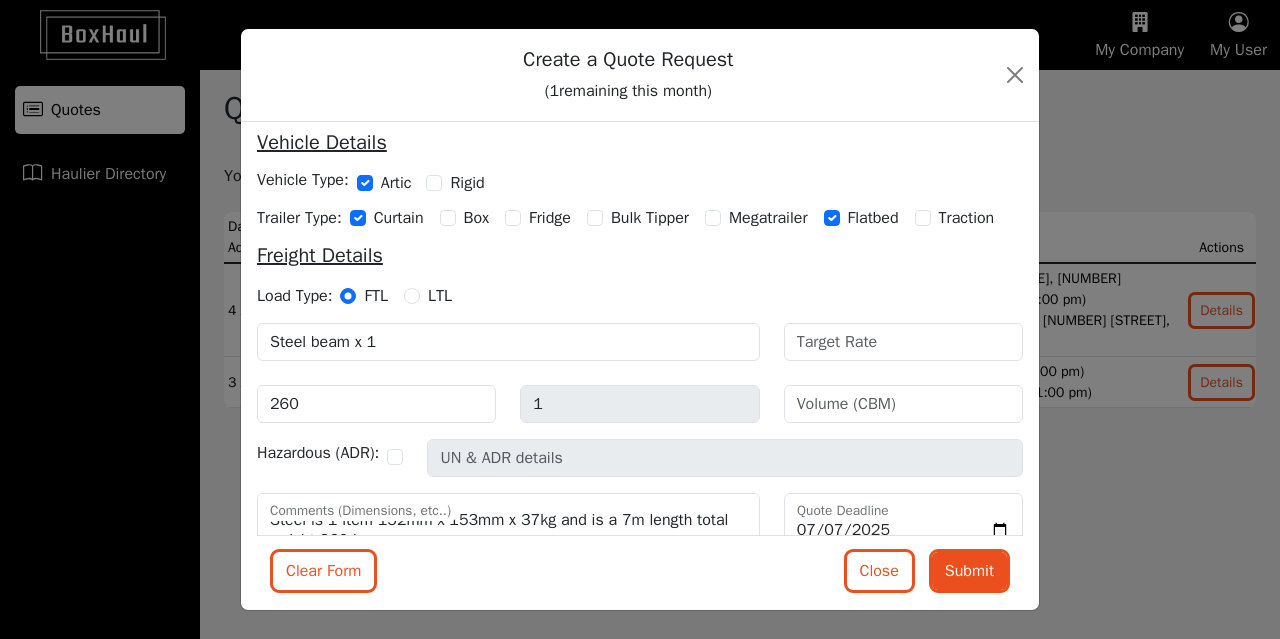 scroll, scrollTop: 368, scrollLeft: 0, axis: vertical 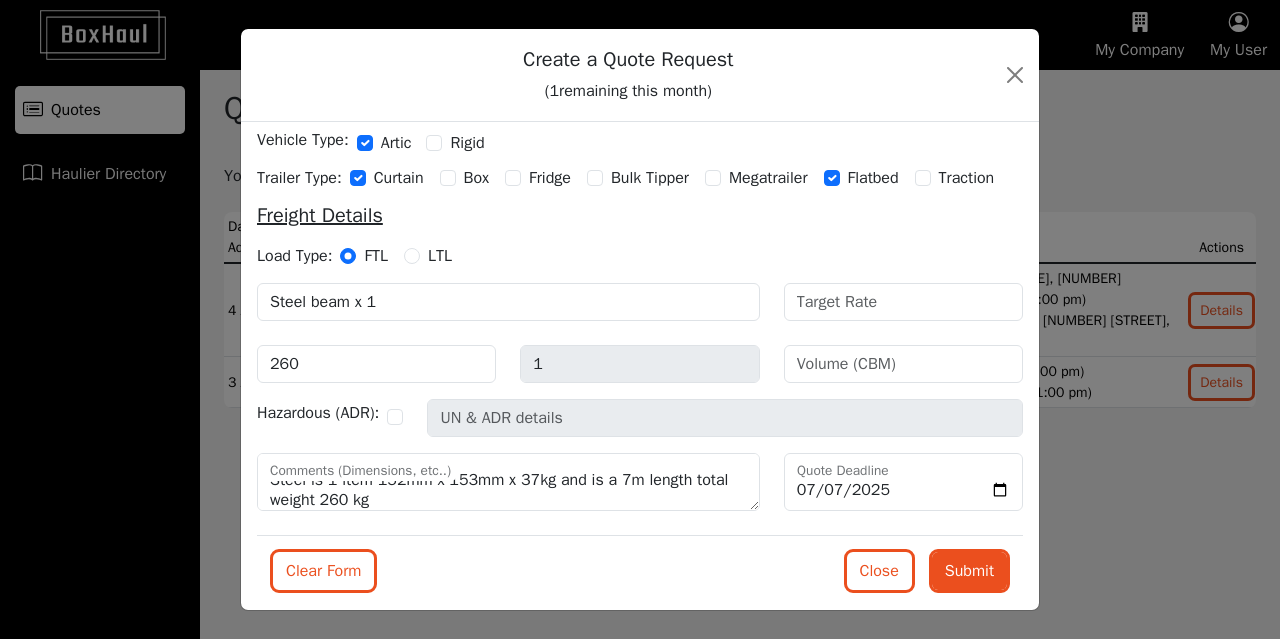 drag, startPoint x: 412, startPoint y: 264, endPoint x: 902, endPoint y: 215, distance: 492.4439 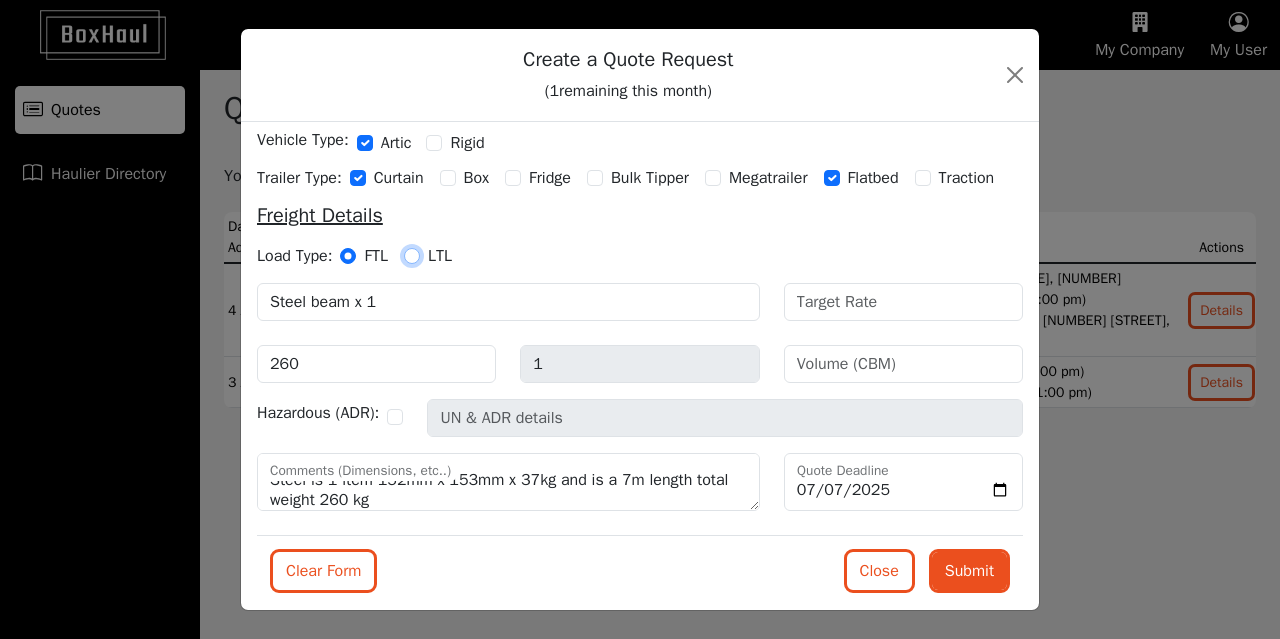 click on "LTL" at bounding box center (412, 256) 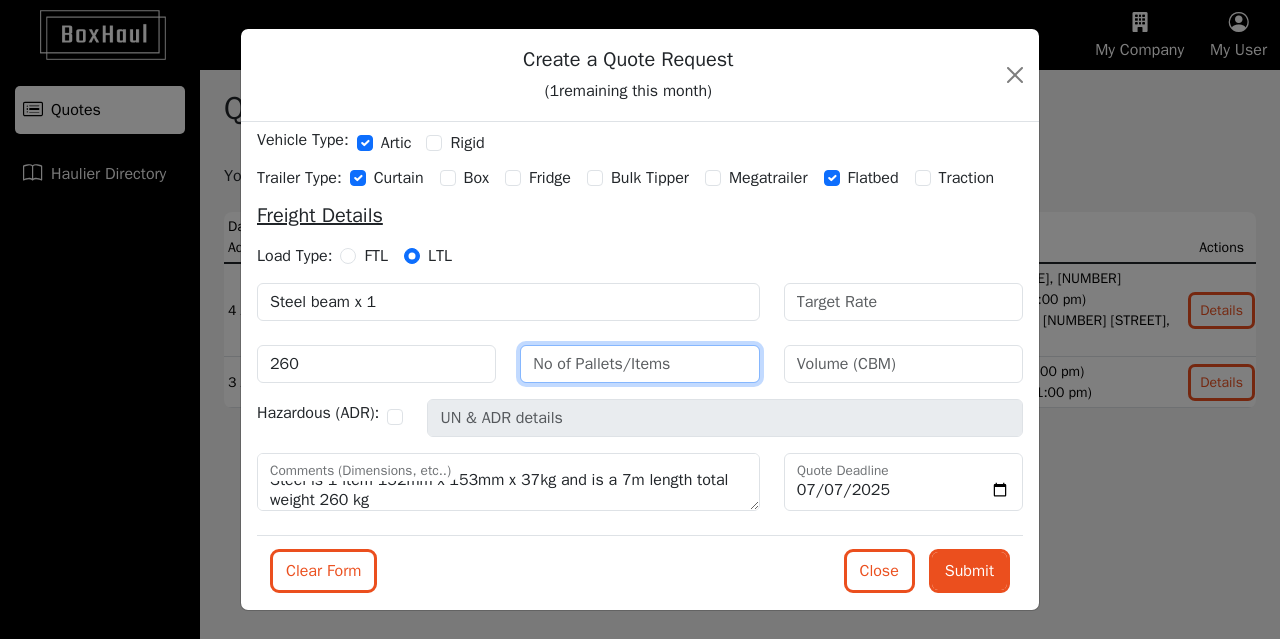click at bounding box center [639, 364] 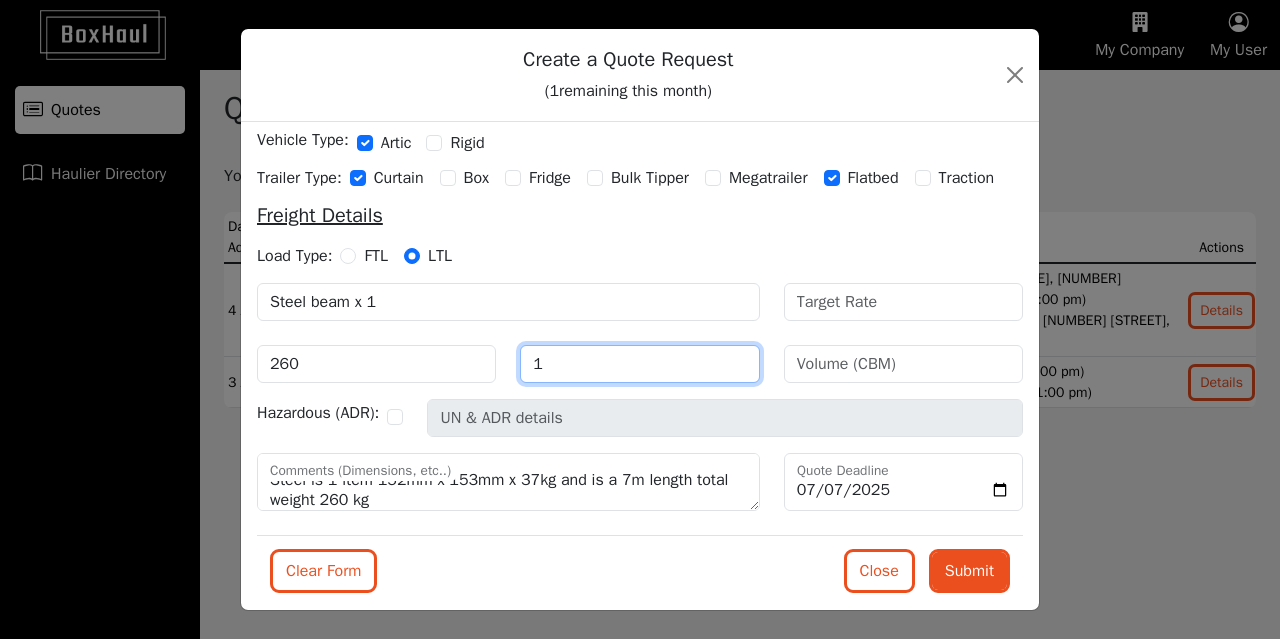 type on "1" 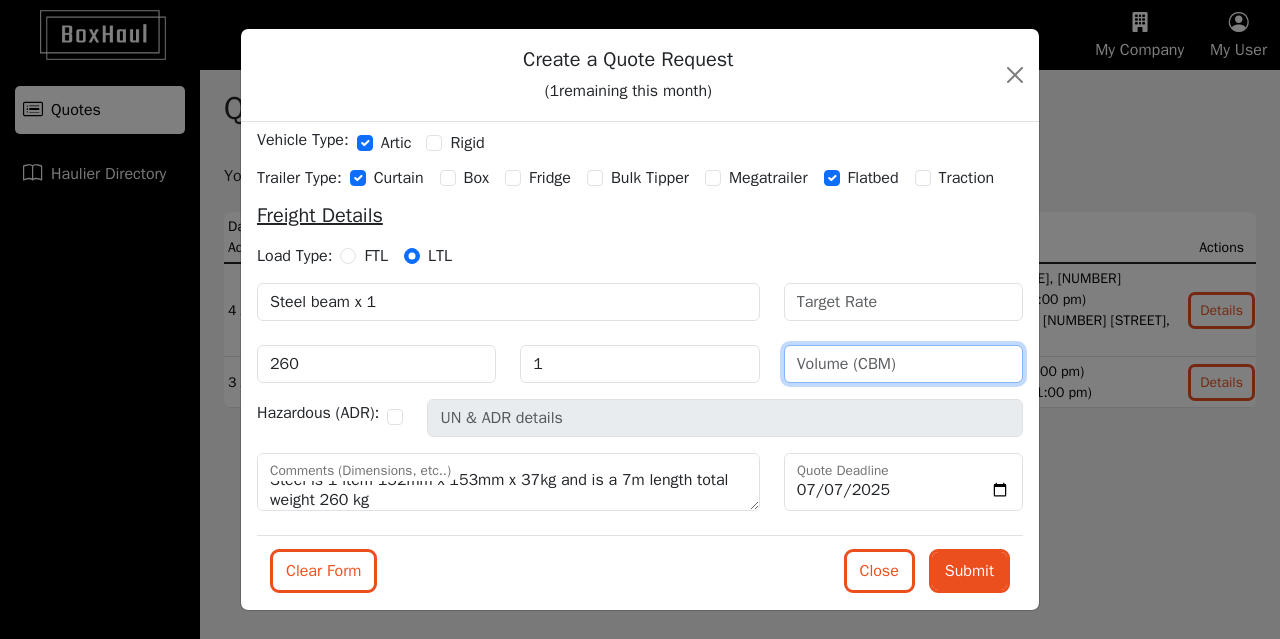 drag, startPoint x: 1040, startPoint y: 397, endPoint x: 1042, endPoint y: 429, distance: 32.06244 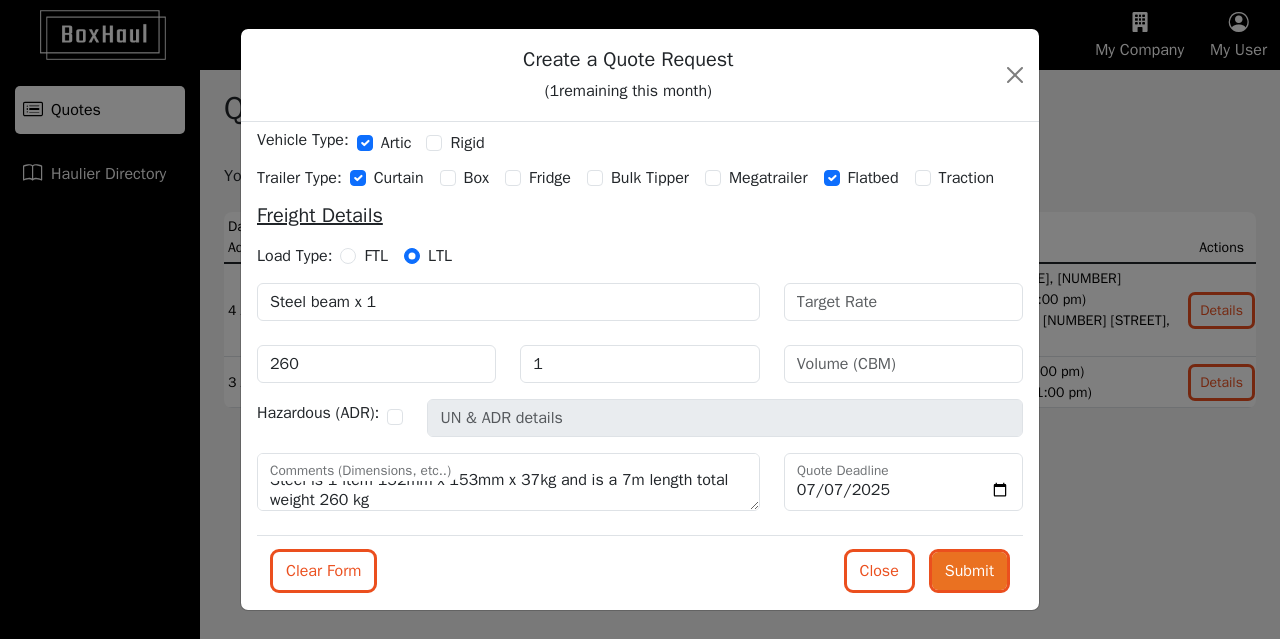 click on "Submit" at bounding box center (969, 571) 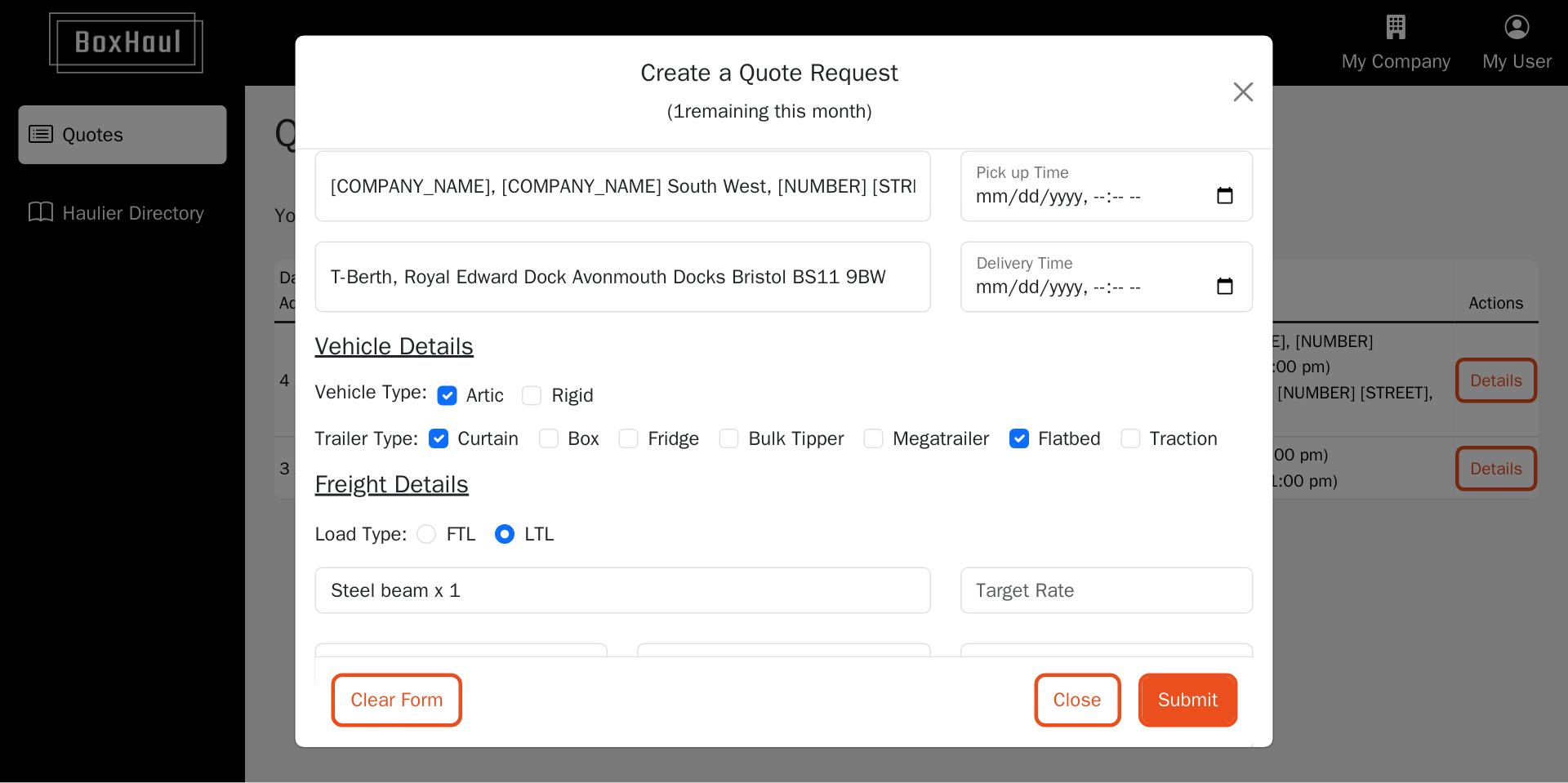 scroll, scrollTop: 0, scrollLeft: 0, axis: both 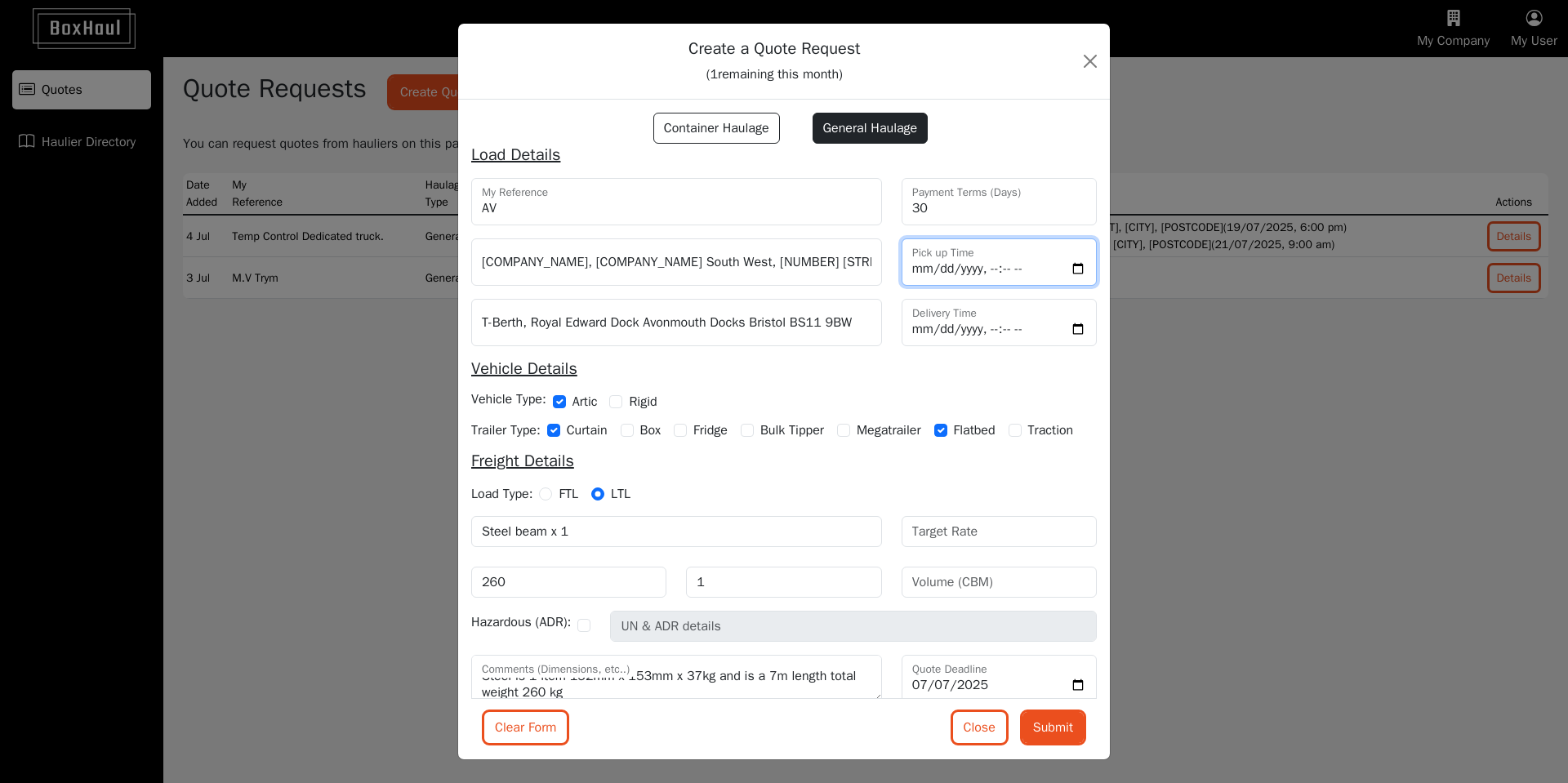 click at bounding box center (999, 262) 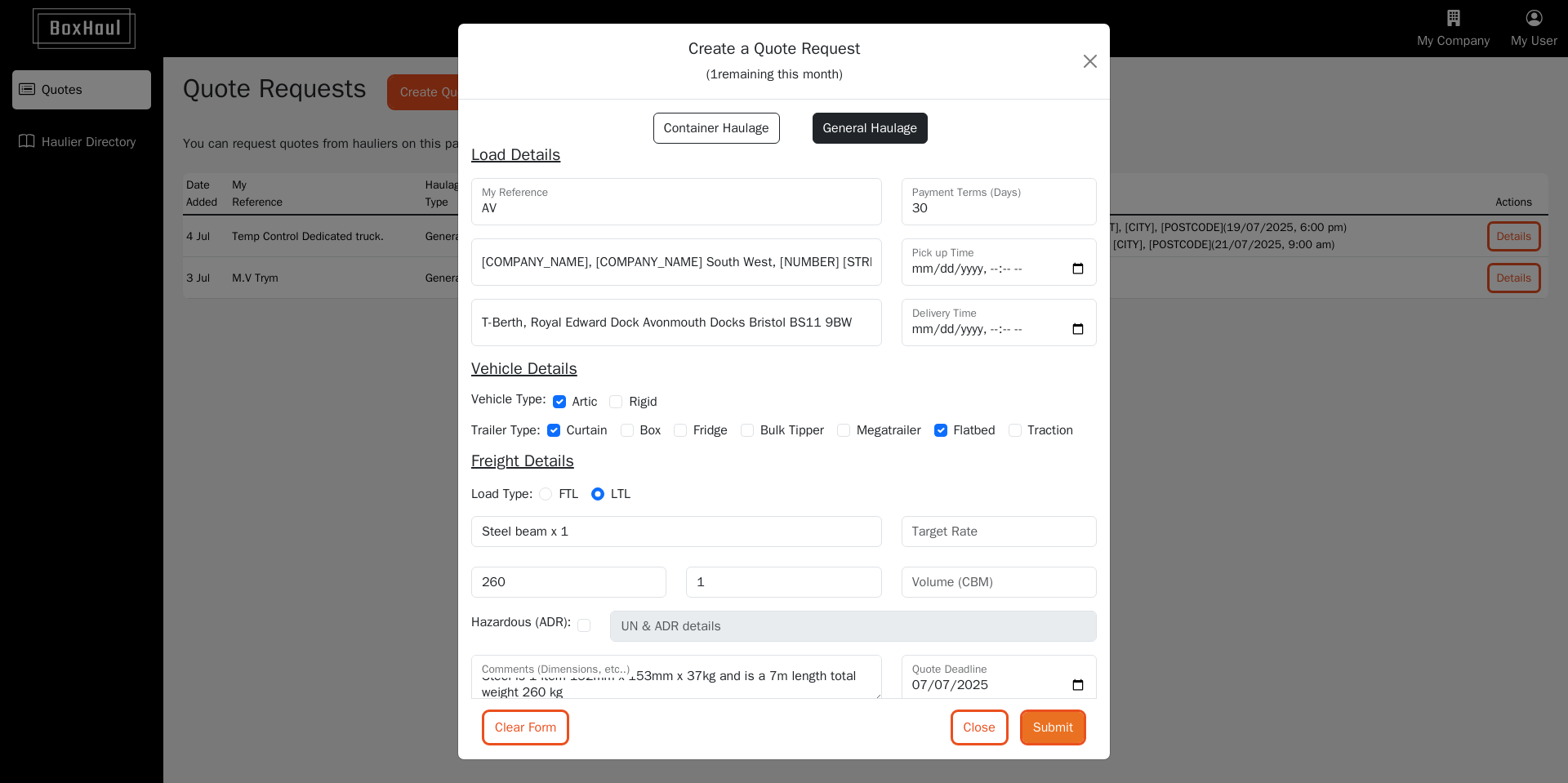 click on "Submit" at bounding box center (1053, 727) 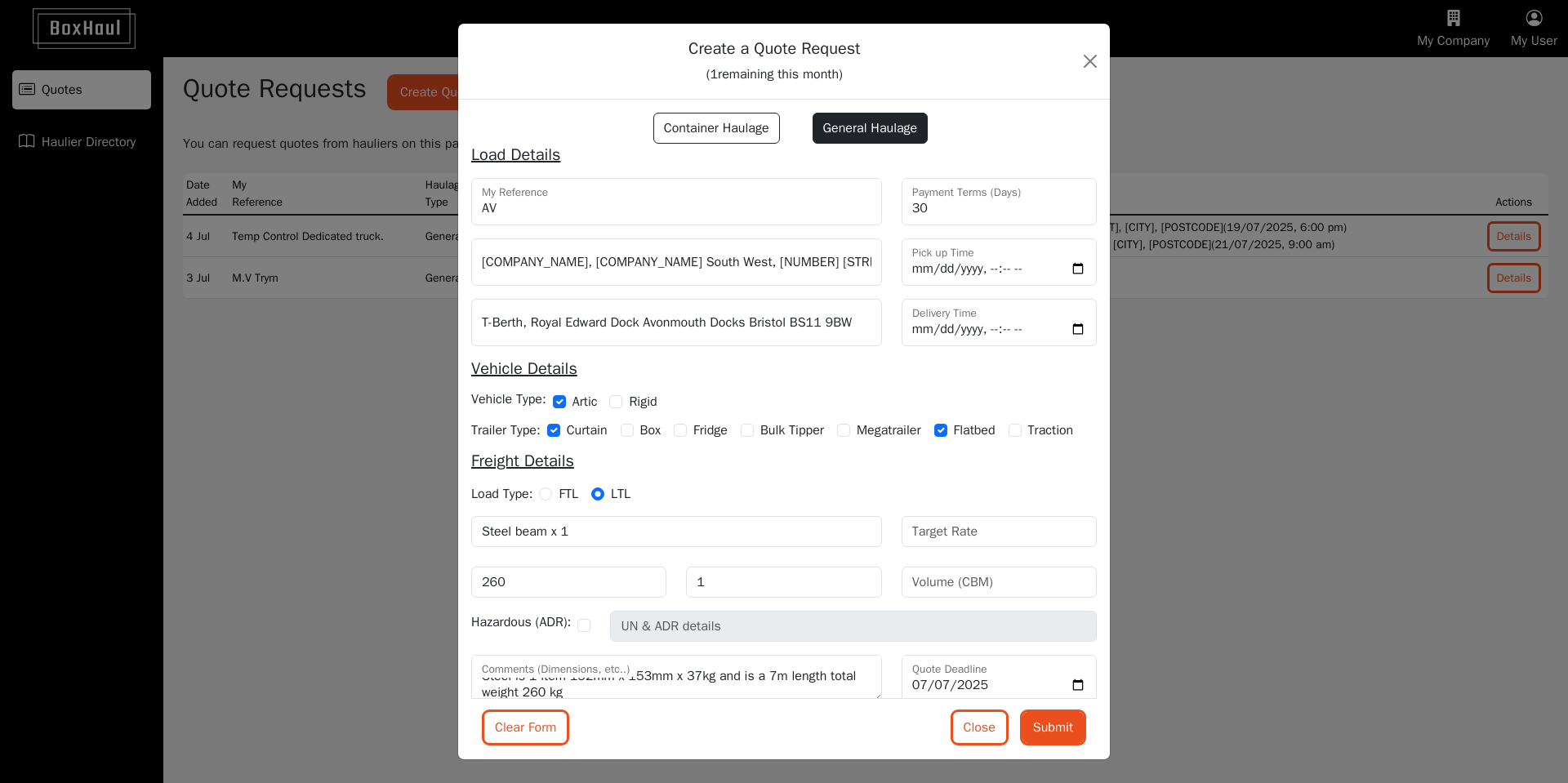 click on "Vehicle Type: Artic Rigid" at bounding box center [784, 403] 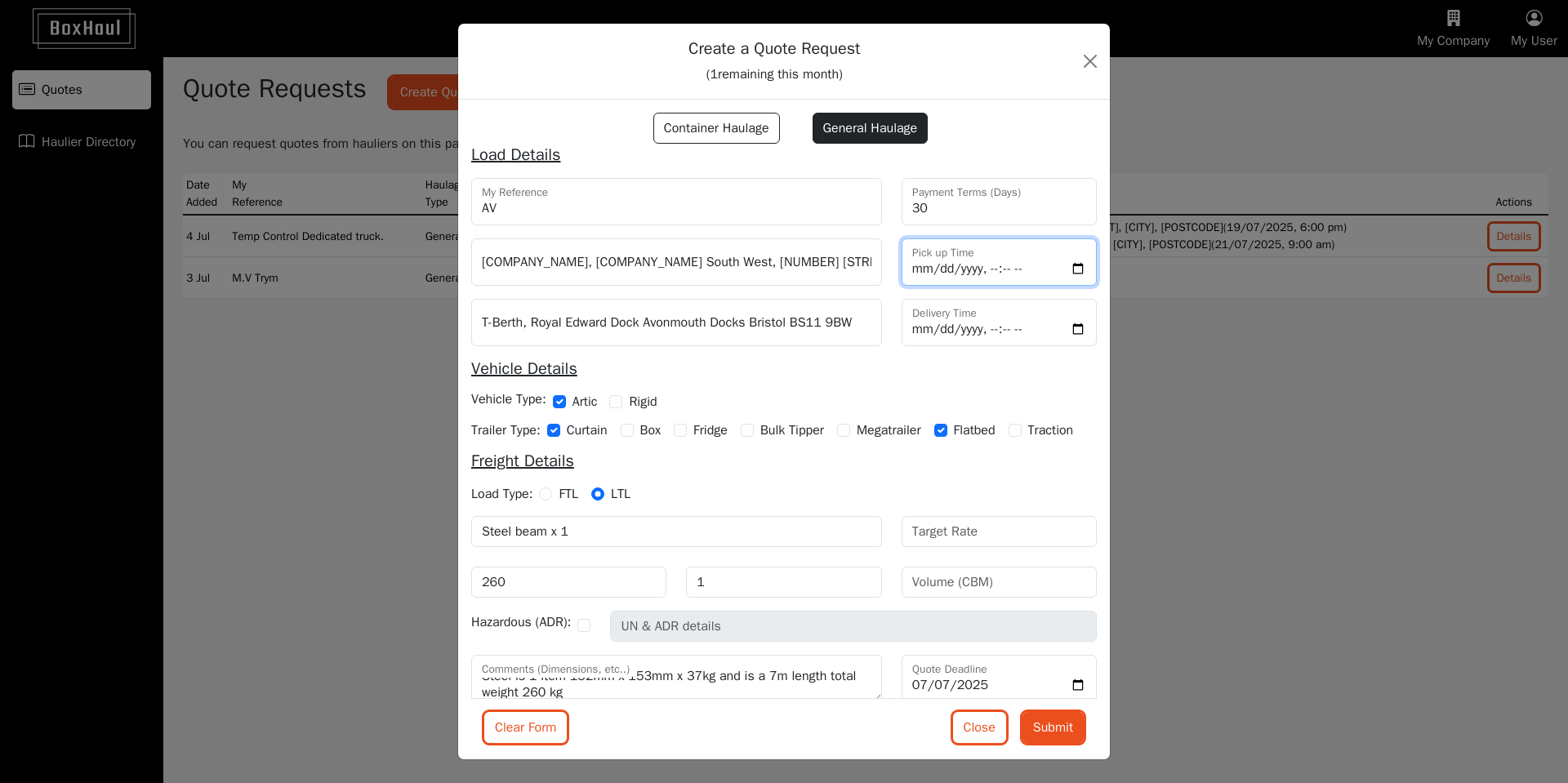 click at bounding box center [999, 262] 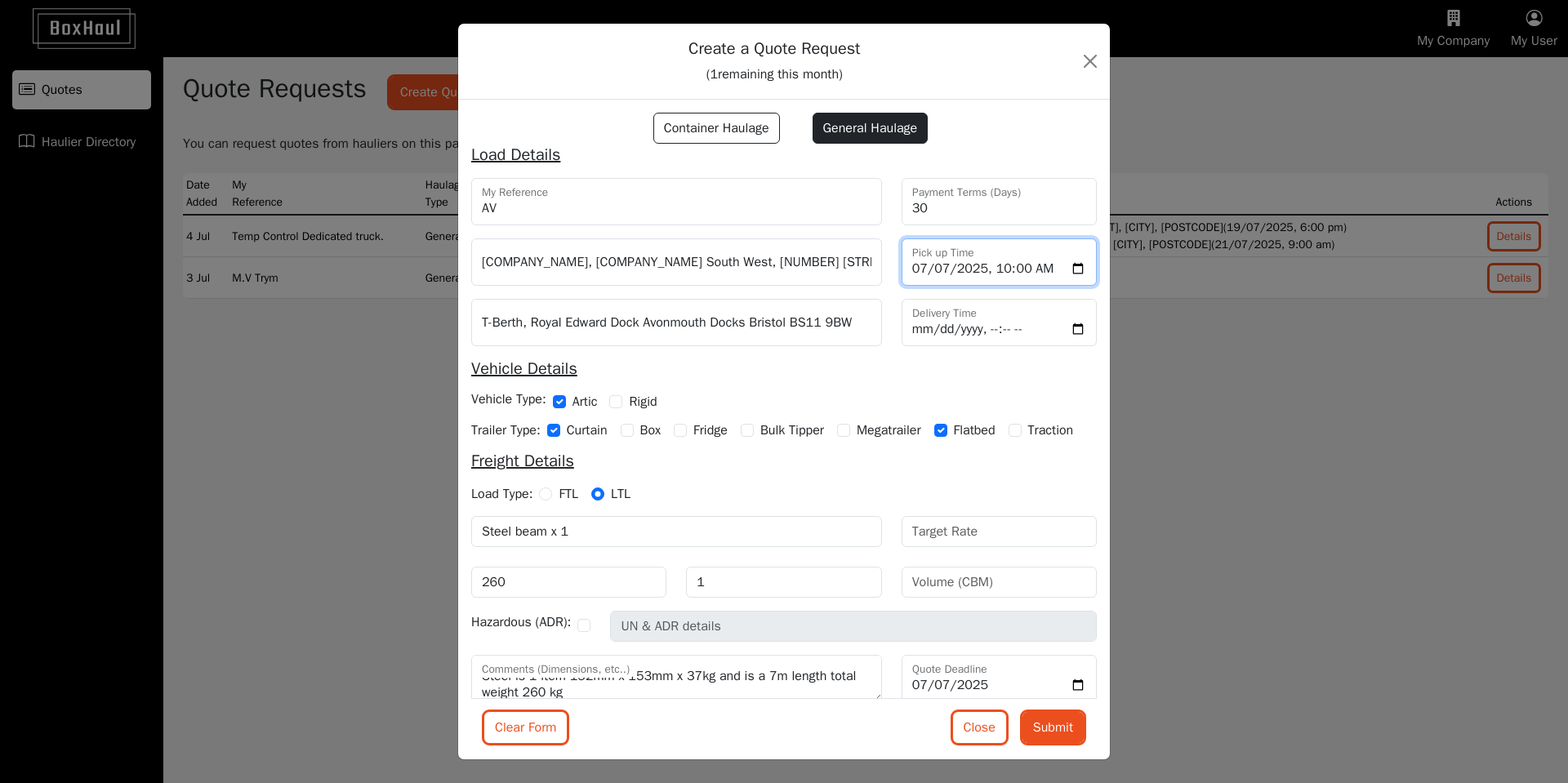 type on "2025-07-07T10:00" 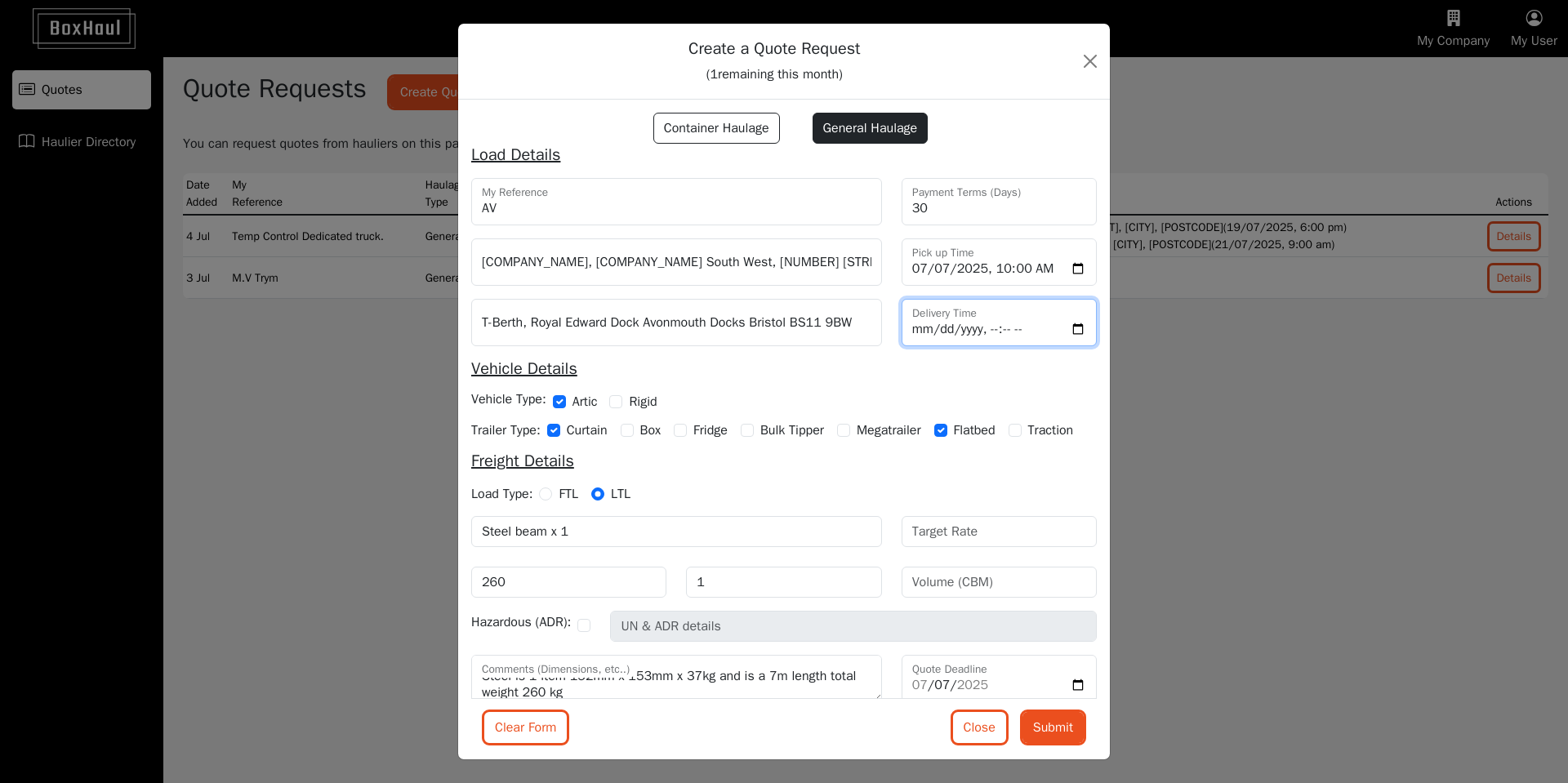 click at bounding box center (999, 323) 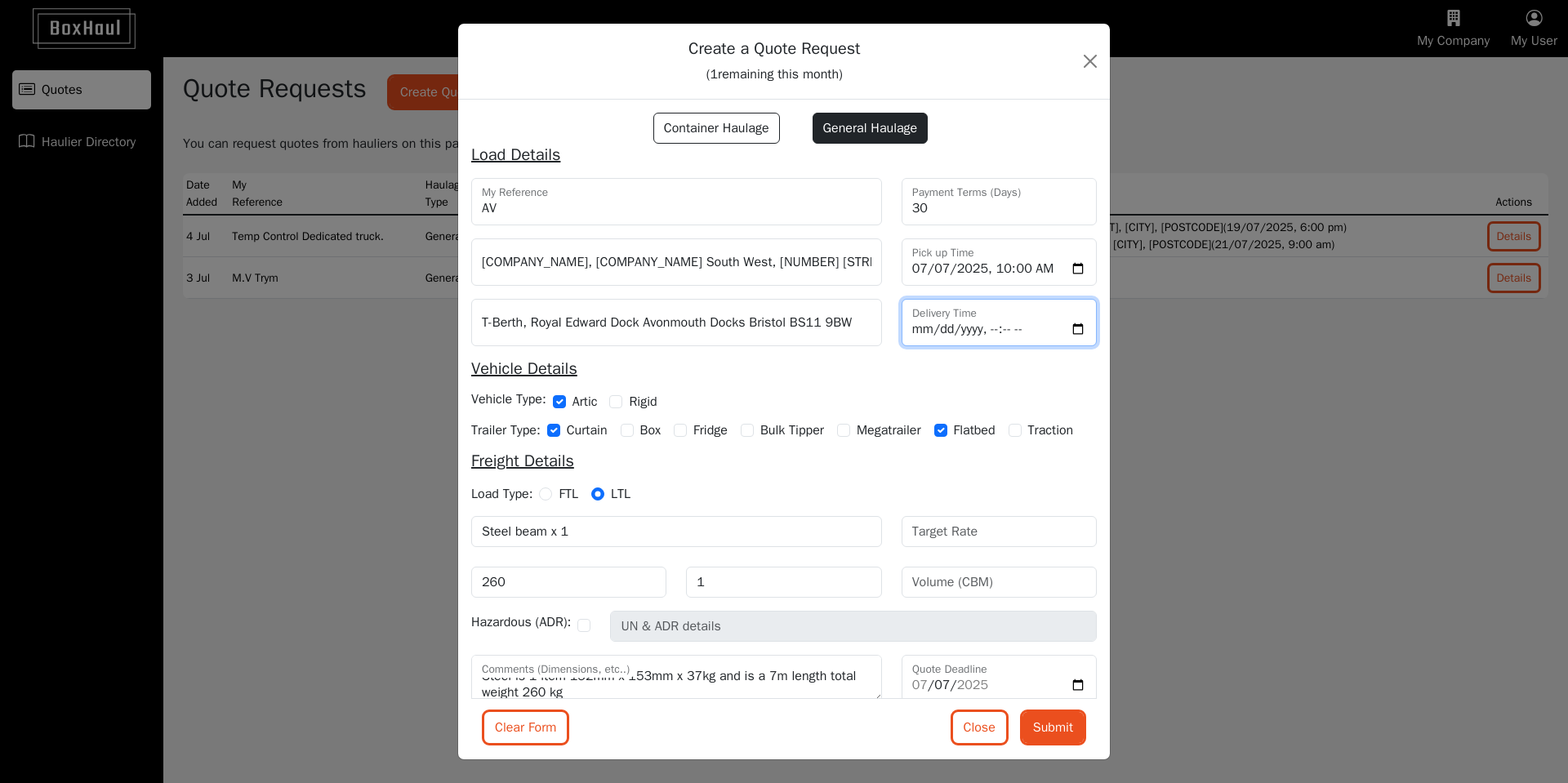 click at bounding box center (999, 323) 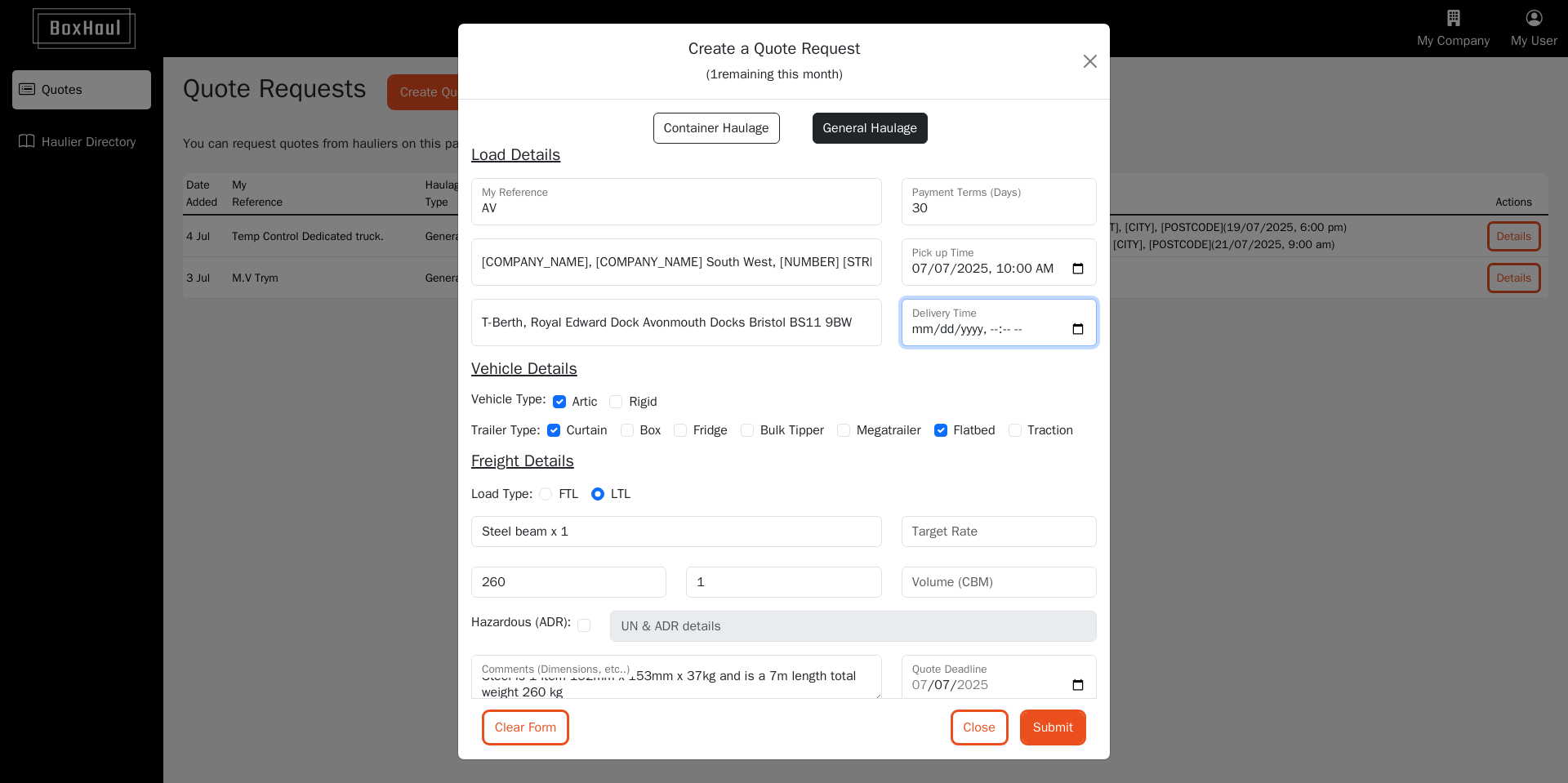 type on "2025-07-07T15:00" 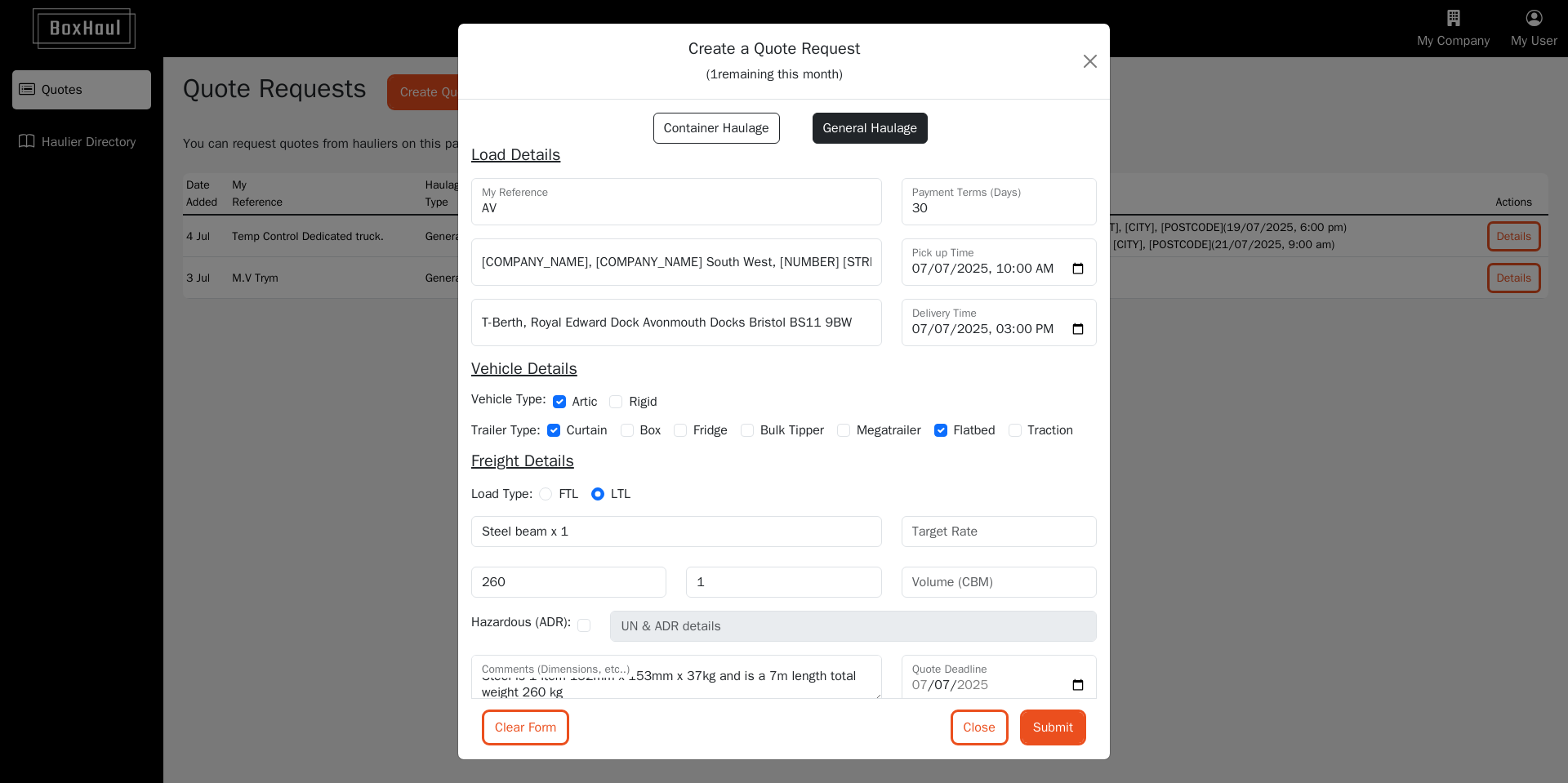 click on "Vehicle Details" at bounding box center (784, 129) 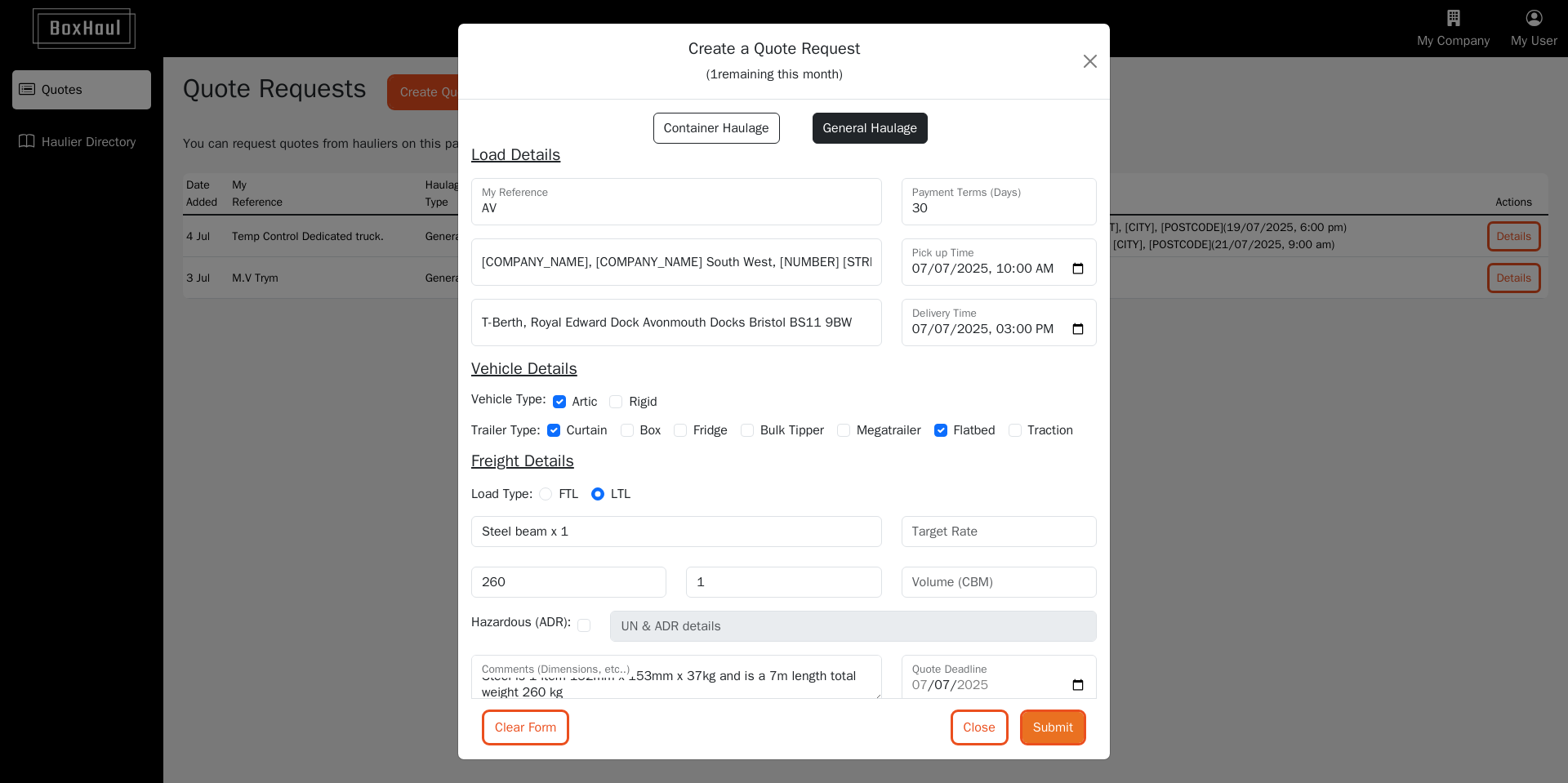 click on "Submit" at bounding box center [1053, 727] 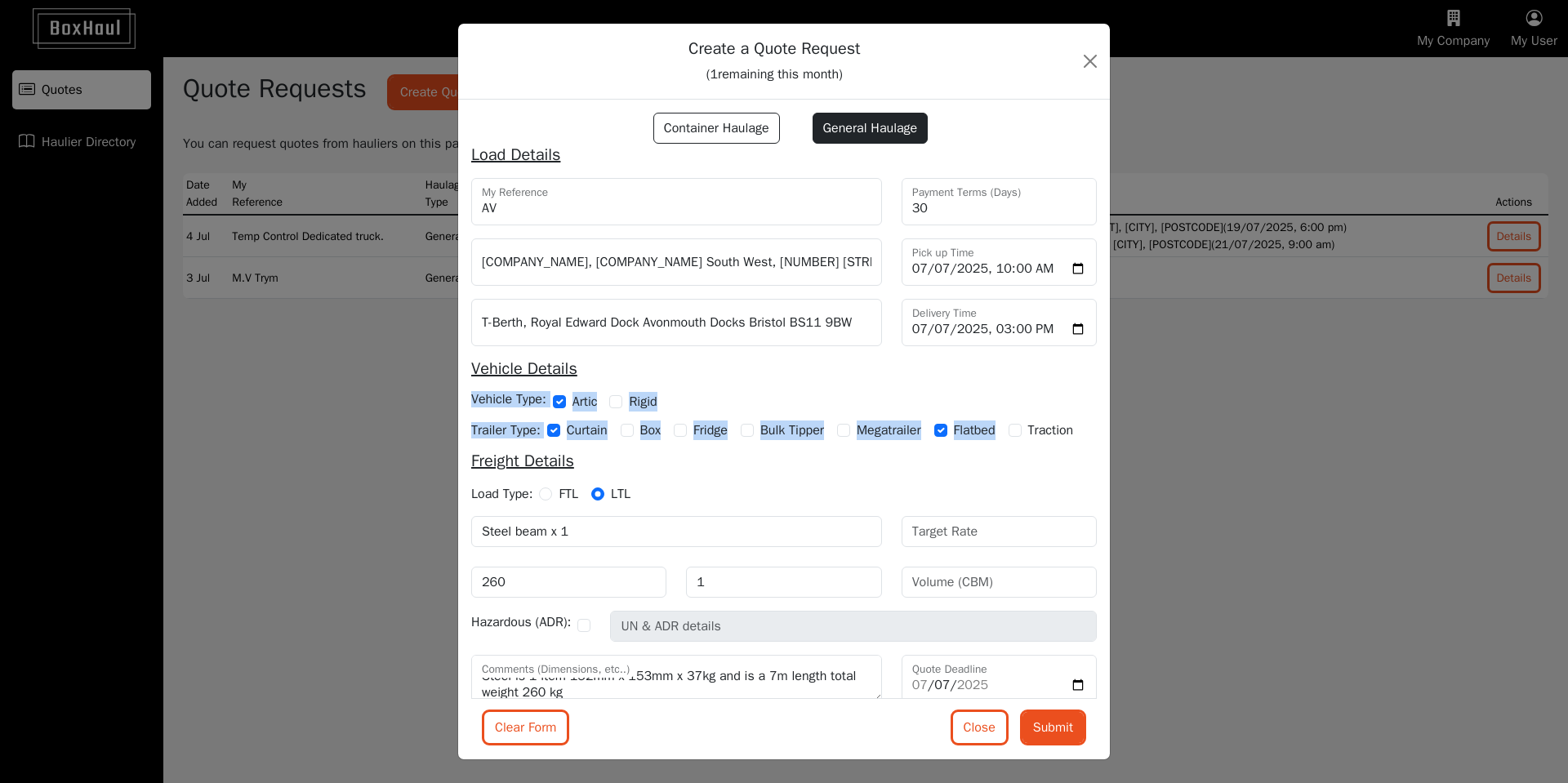 drag, startPoint x: 1203, startPoint y: 430, endPoint x: 1292, endPoint y: 388, distance: 98.4124 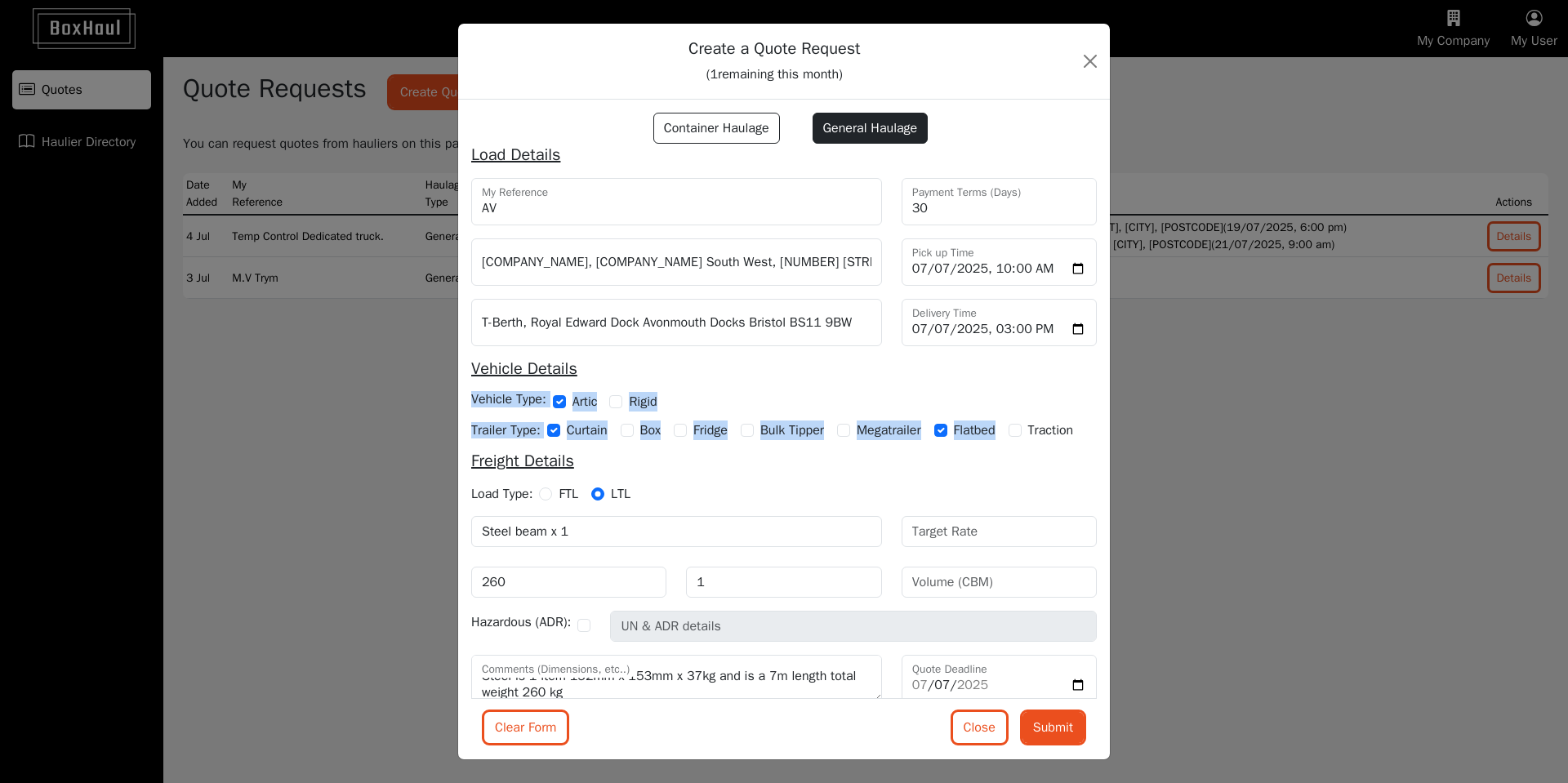 click on "Create a Quote Request ( 1  remaining this month) Container Haulage General Haulage Load Details AV My Reference 30 Payment Terms (Days) [COMPANY_NAME], [COMPANY_NAME] South West, [NUMBER] [STREET], [CITY], [STATE], [POSTCODE] Pick up Time T-Berth, Royal Edward Dock Avonmouth Docks Bristol BS11 9BW Delivery Time Vehicle Details Vehicle Type: Artic Rigid Trailer Type: Curtain Box Fridge Bulk Tipper Megatrailer Flatbed Traction Freight Details Load Type: FTL LTL Steel beam x 1 260 1 Hazardous (ADR): Steel is 1 item 152mm x 153mm x 37kg and is a 7m length total weight 260 kg Comments (Dimensions, etc..) 2025-07-07 Quote Deadline Clear Form Close Submit" at bounding box center (784, 391) 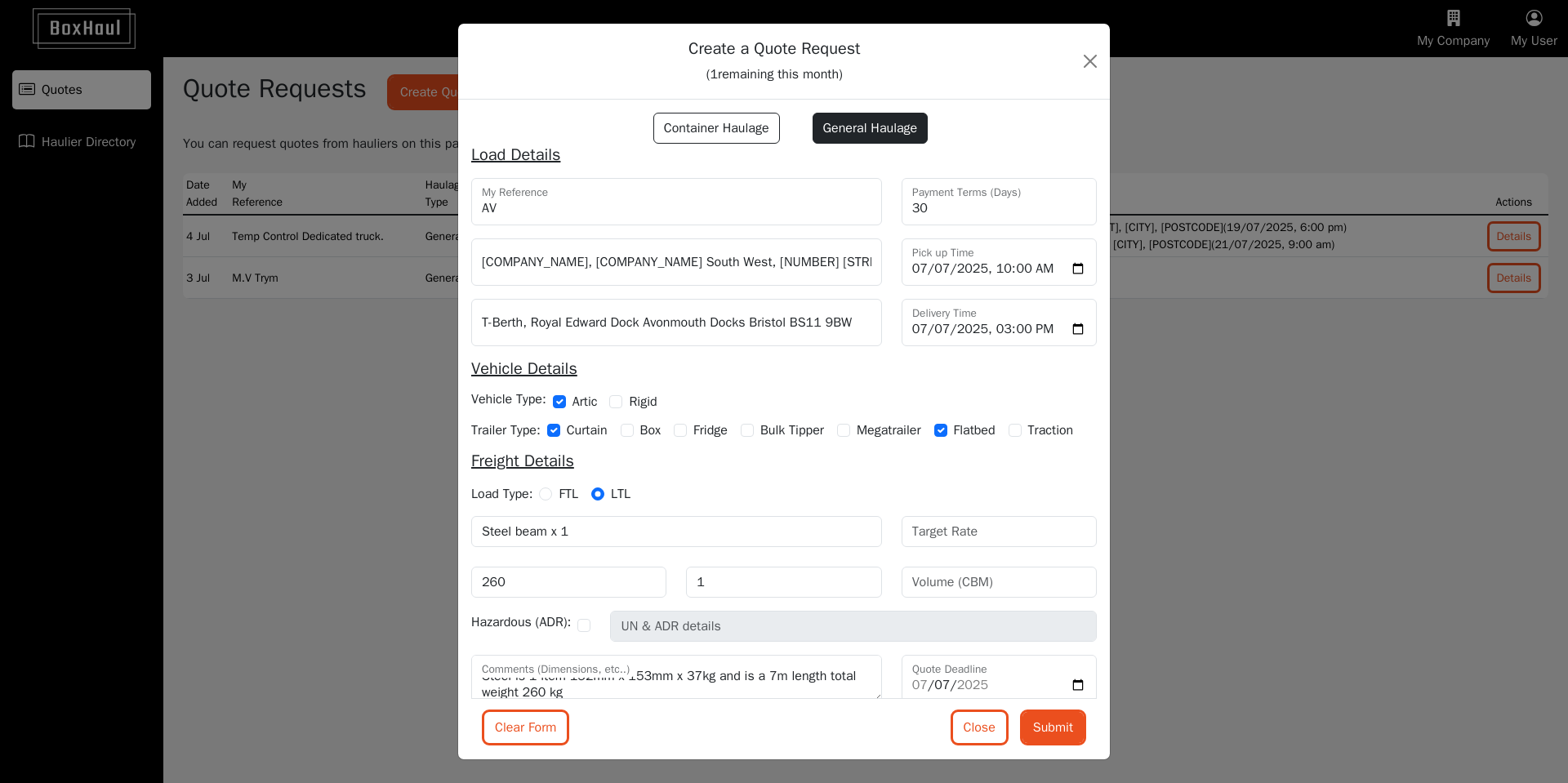 click on "Create a Quote Request ( 1  remaining this month) Container Haulage General Haulage Load Details AV My Reference 30 Payment Terms (Days) [COMPANY_NAME], [COMPANY_NAME] South West, [NUMBER] [STREET], [CITY], [STATE], [POSTCODE] Pick up Time T-Berth, Royal Edward Dock Avonmouth Docks Bristol BS11 9BW Delivery Time Vehicle Details Vehicle Type: Artic Rigid Trailer Type: Curtain Box Fridge Bulk Tipper Megatrailer Flatbed Traction Freight Details Load Type: FTL LTL Steel beam x 1 260 1 Hazardous (ADR): Steel is 1 item 152mm x 153mm x 37kg and is a 7m length total weight 260 kg Comments (Dimensions, etc..) 2025-07-07 Quote Deadline Clear Form Close Submit" at bounding box center [784, 391] 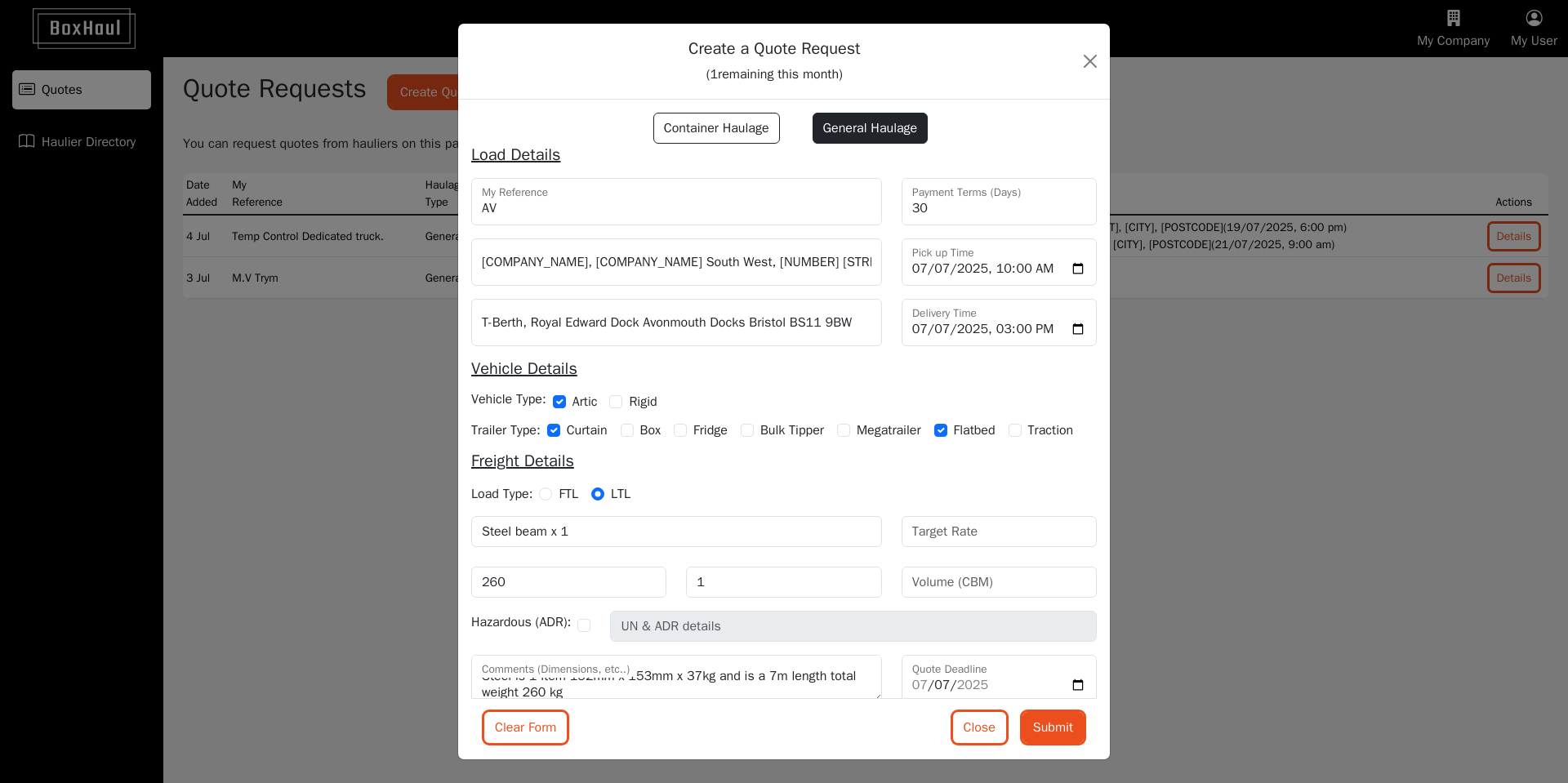 scroll, scrollTop: 43, scrollLeft: 0, axis: vertical 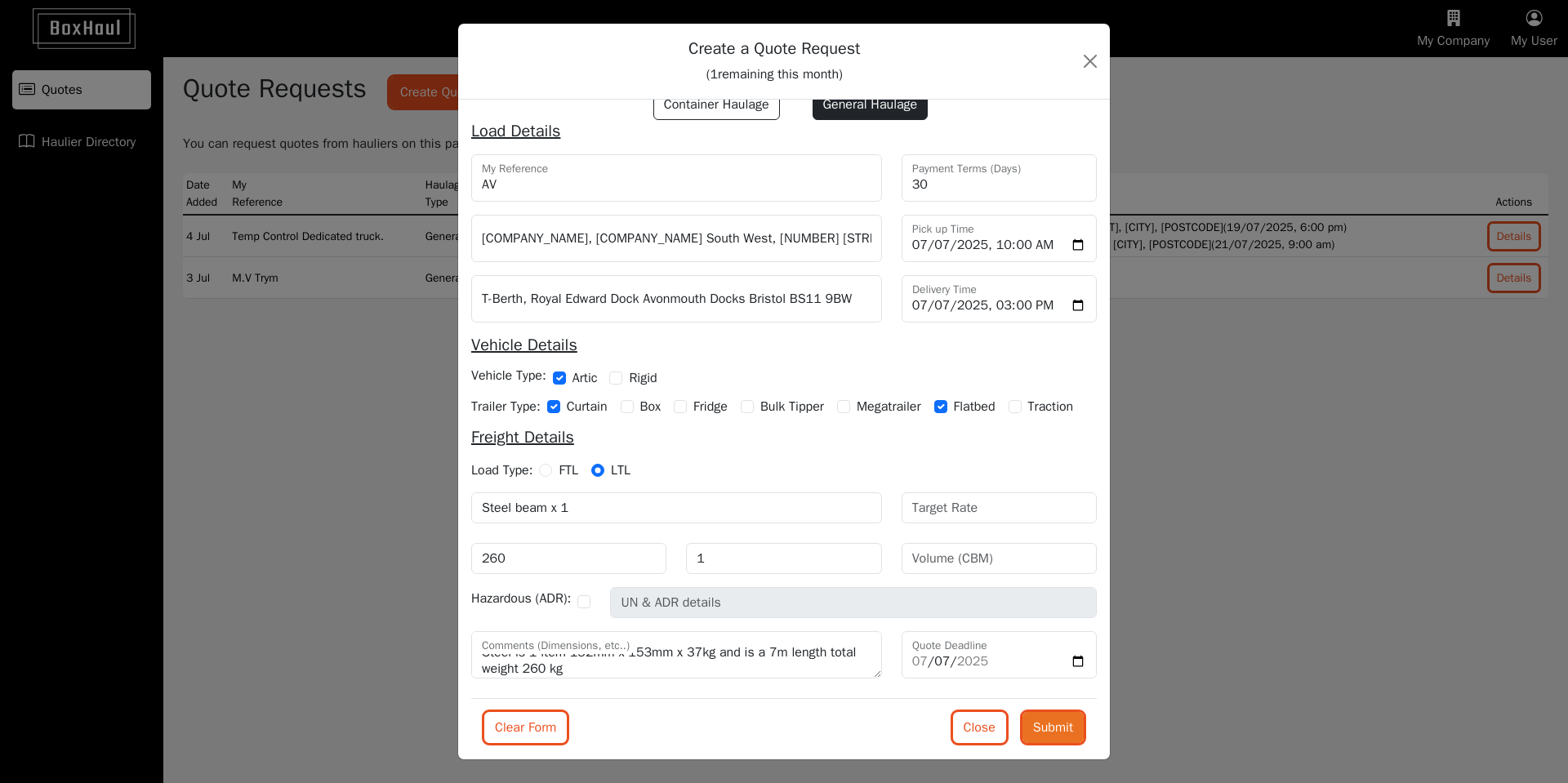 click on "Submit" at bounding box center (1053, 727) 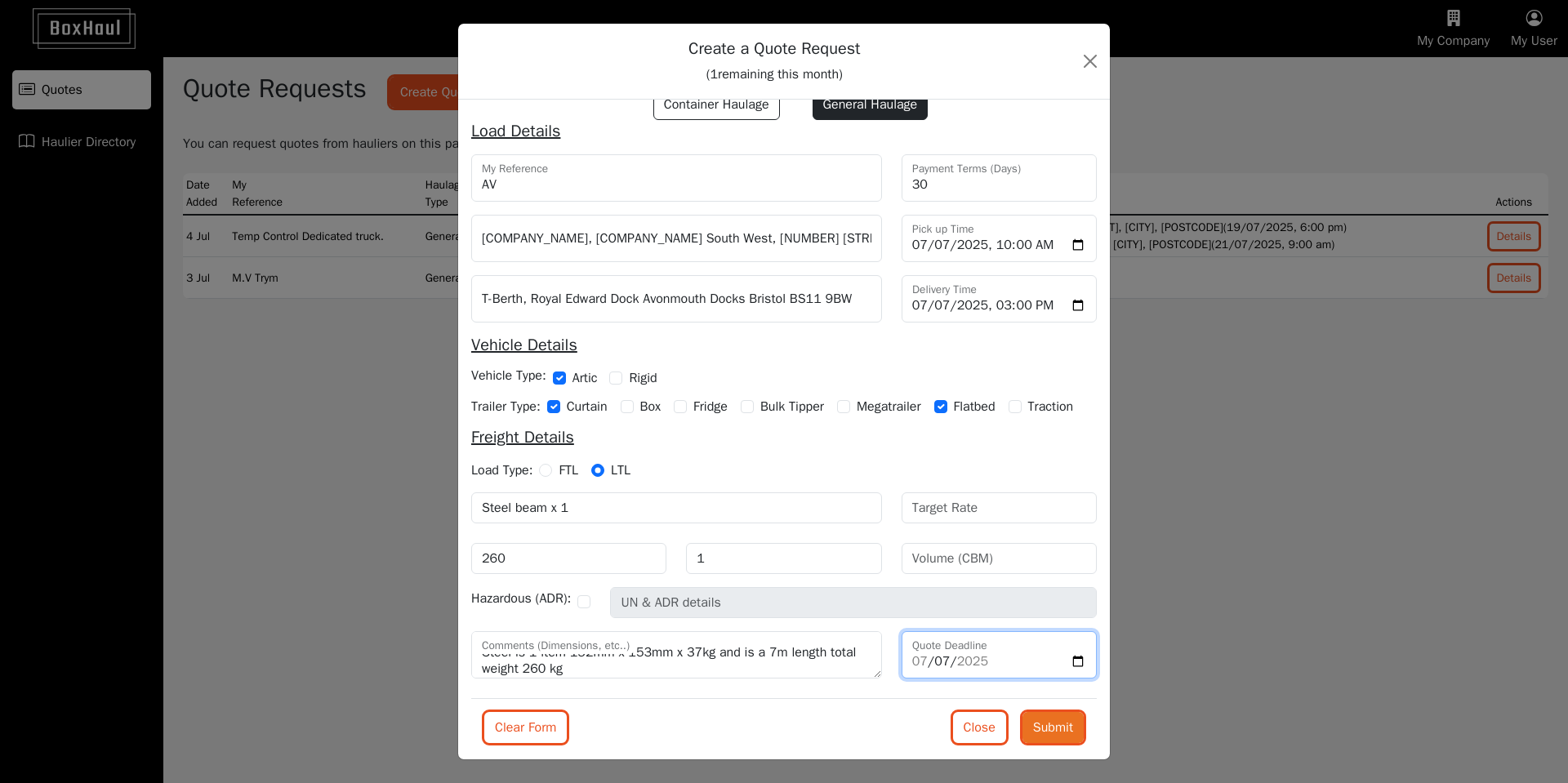 type on "2025-07-06" 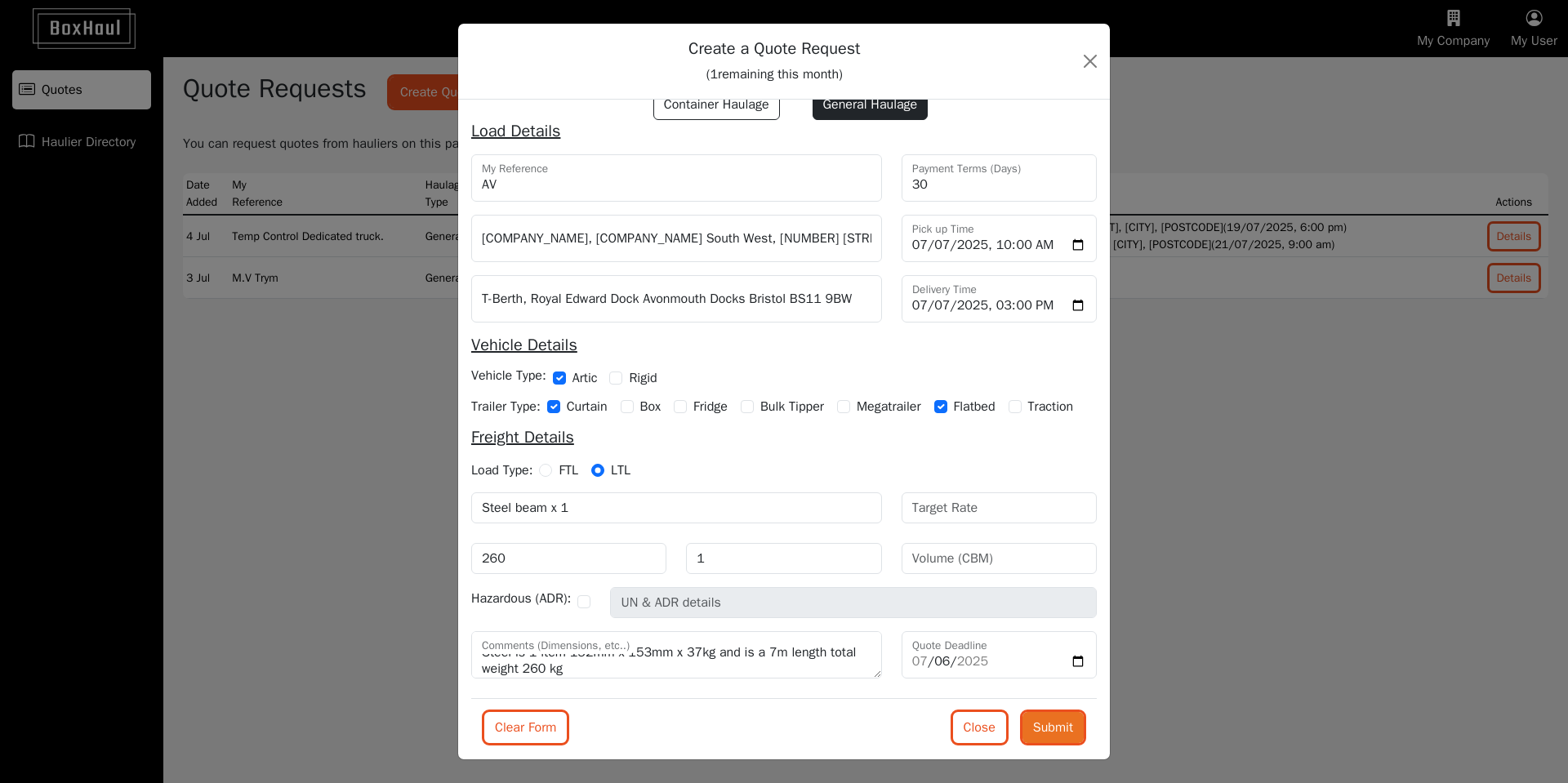 click on "Submit" at bounding box center (1053, 727) 